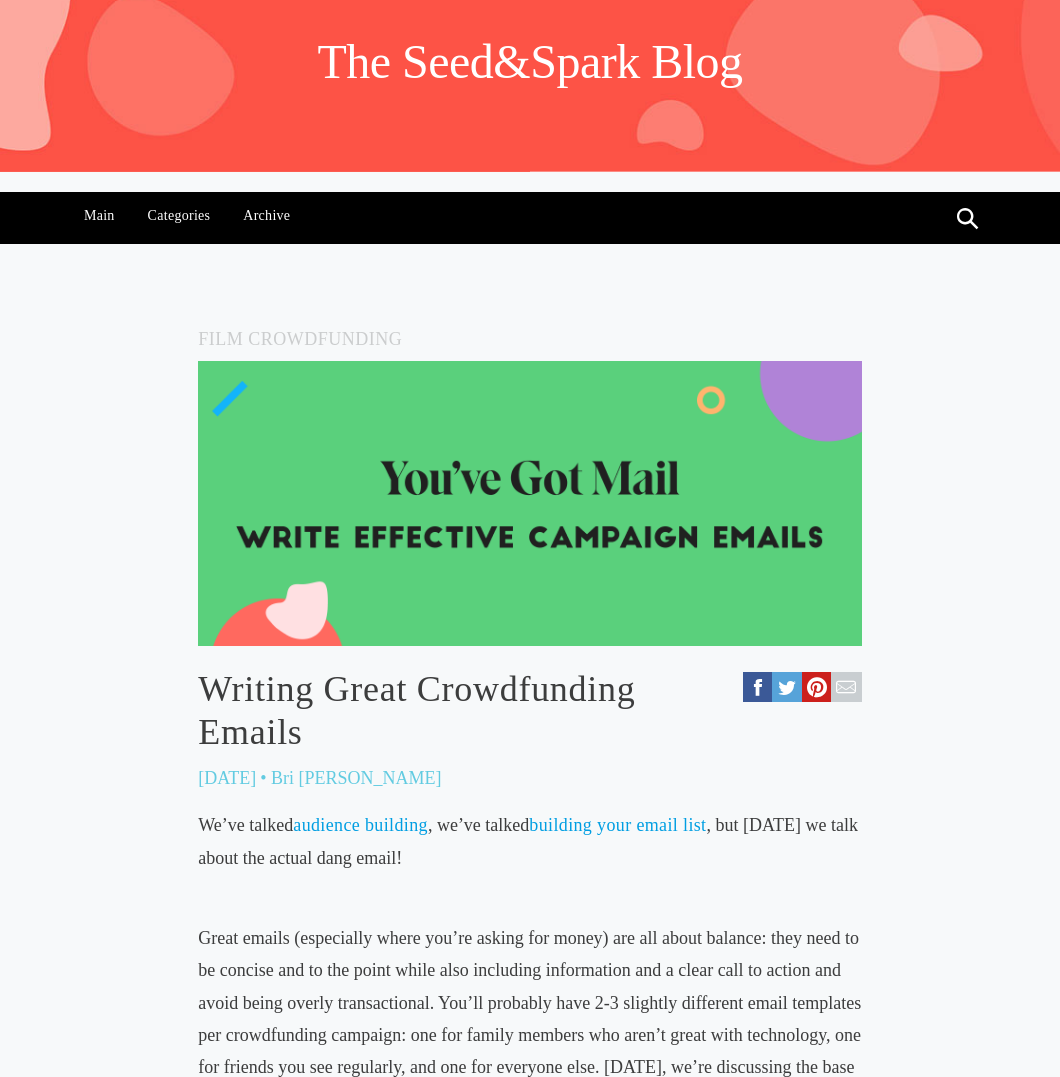 scroll, scrollTop: 0, scrollLeft: 0, axis: both 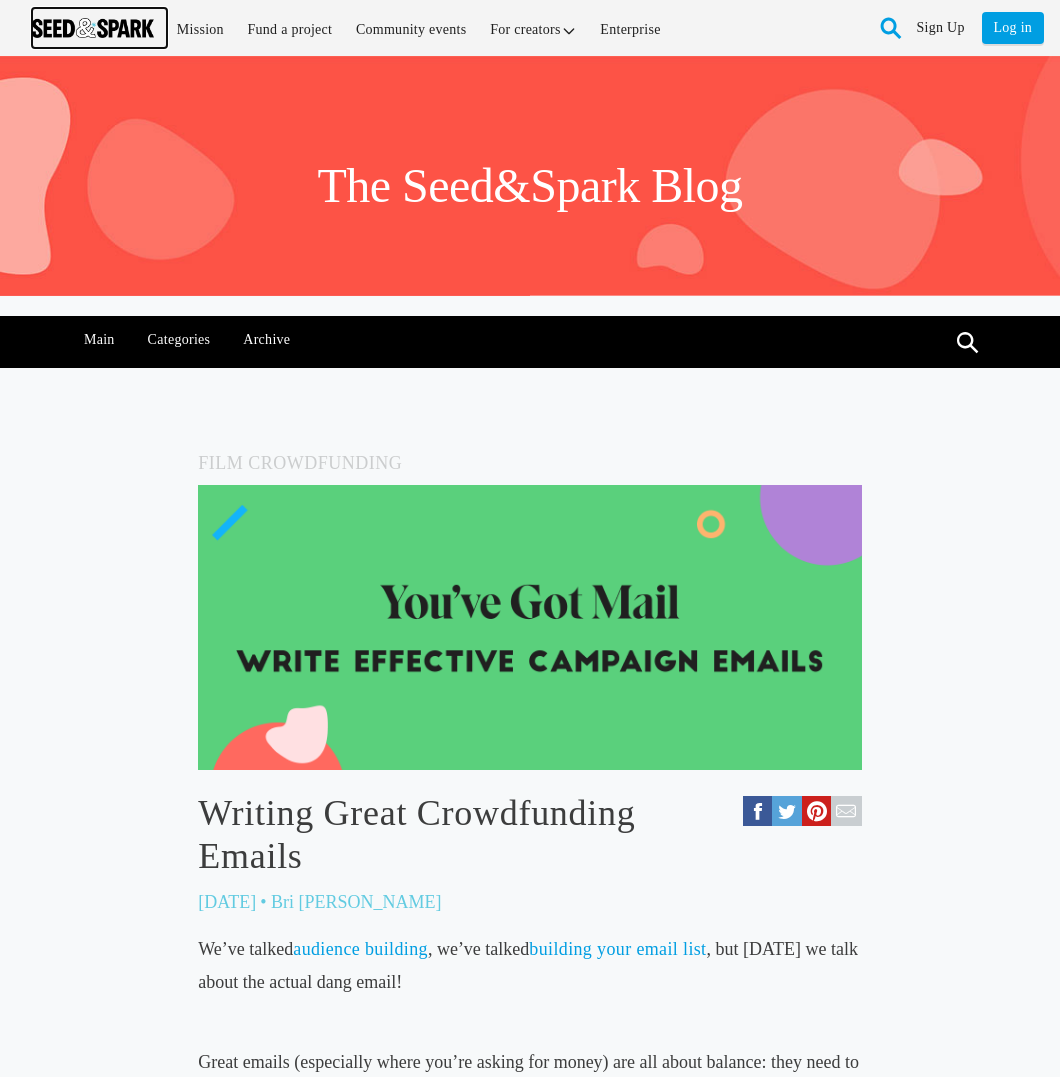 click at bounding box center (93, 28) 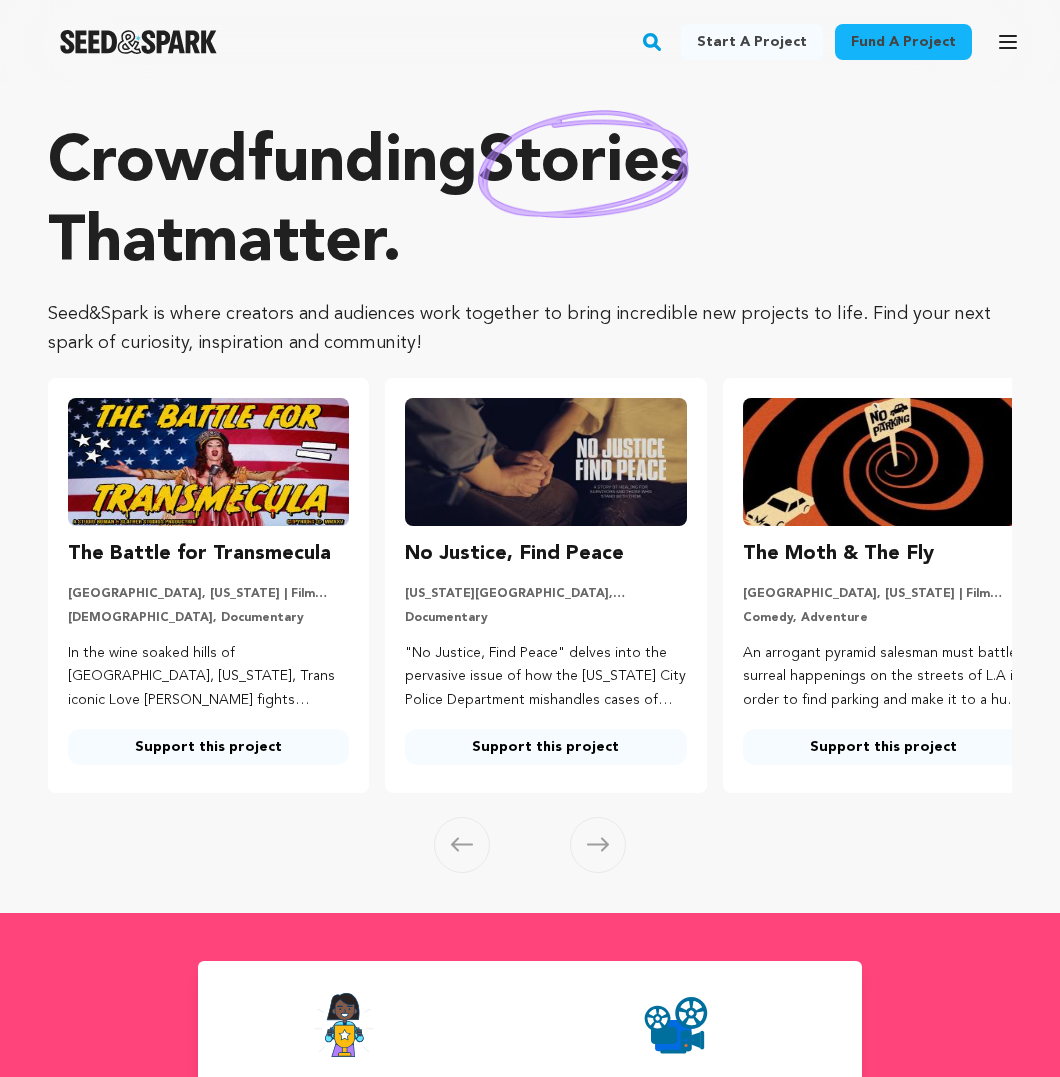 scroll, scrollTop: 0, scrollLeft: 0, axis: both 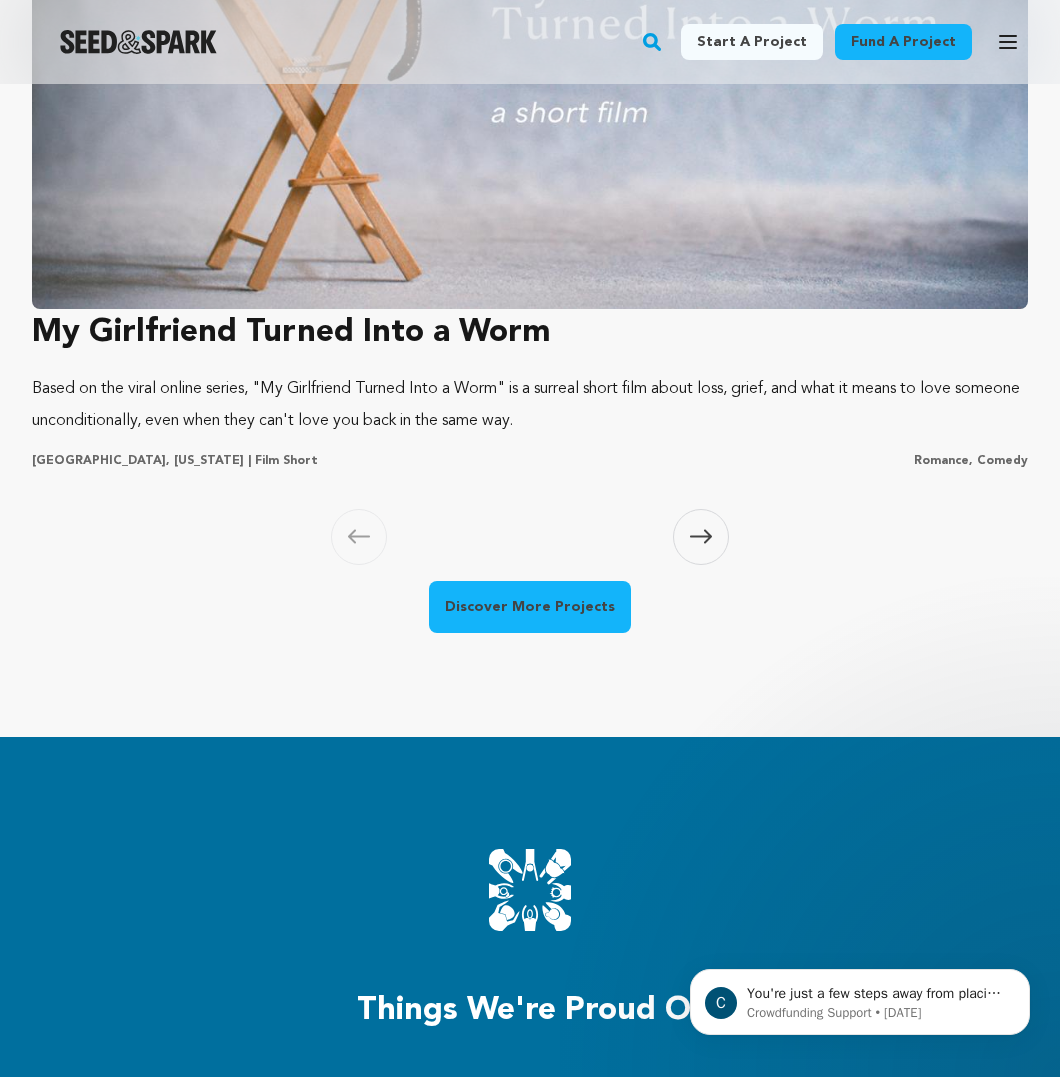 click at bounding box center (530, 39) 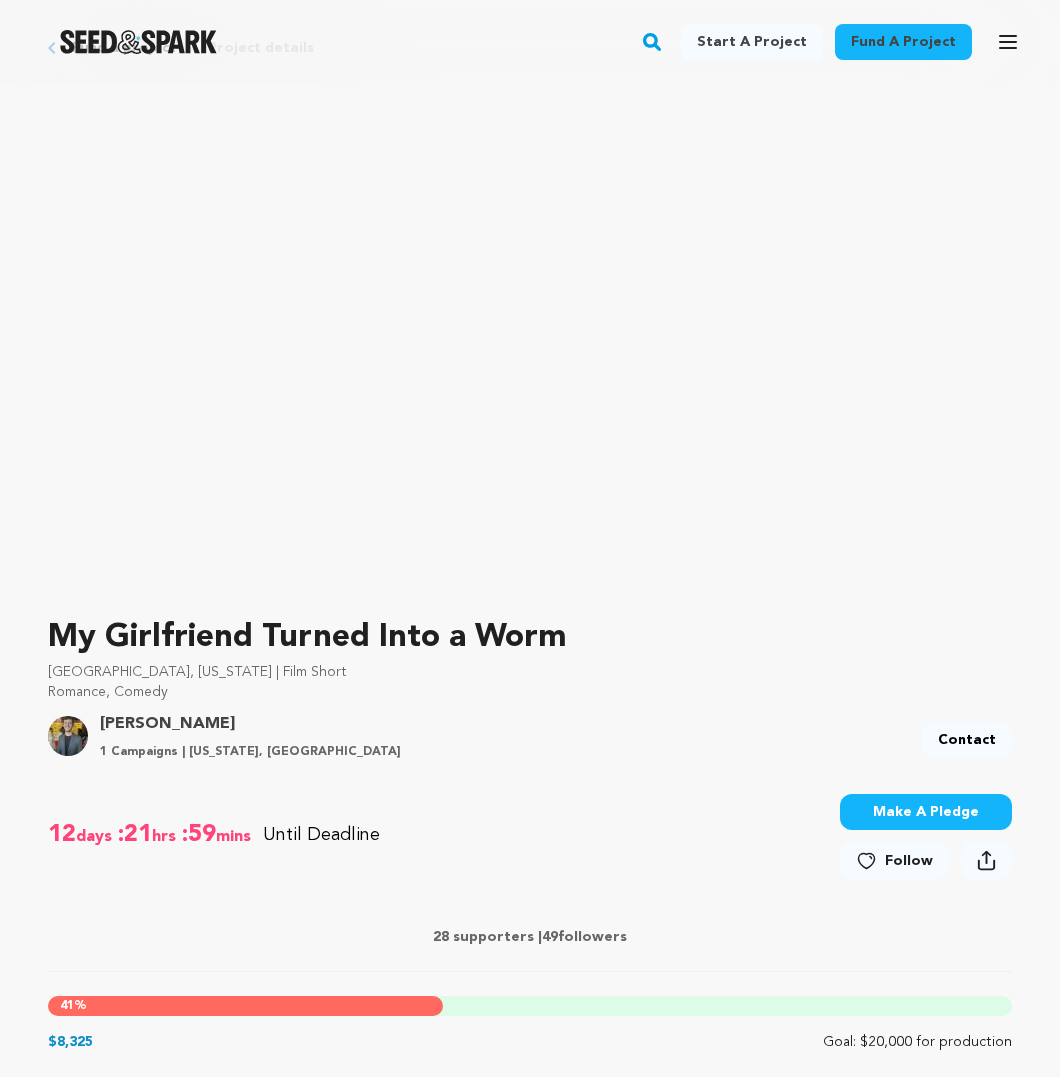 scroll, scrollTop: 0, scrollLeft: 0, axis: both 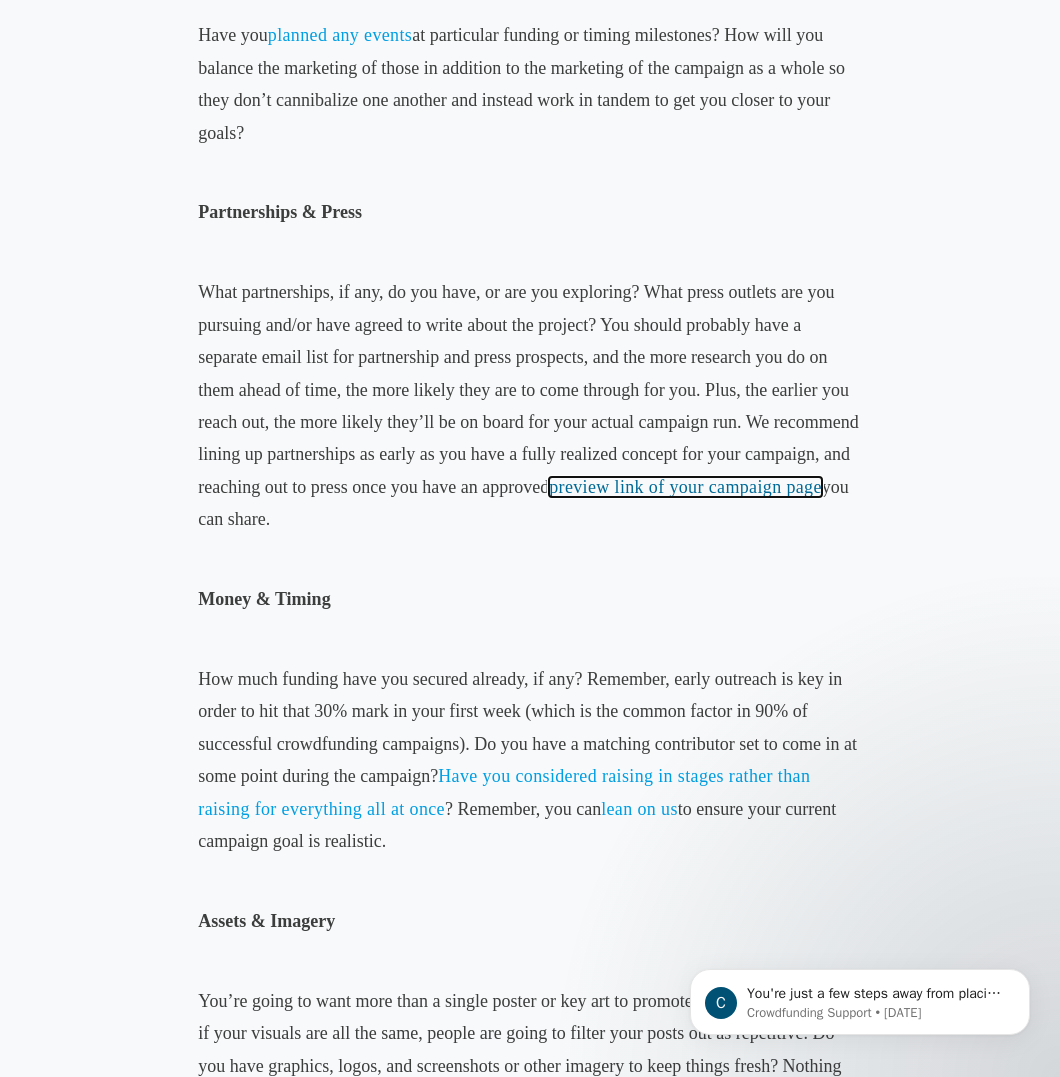 click on "preview link of your campaign page" at bounding box center (685, 487) 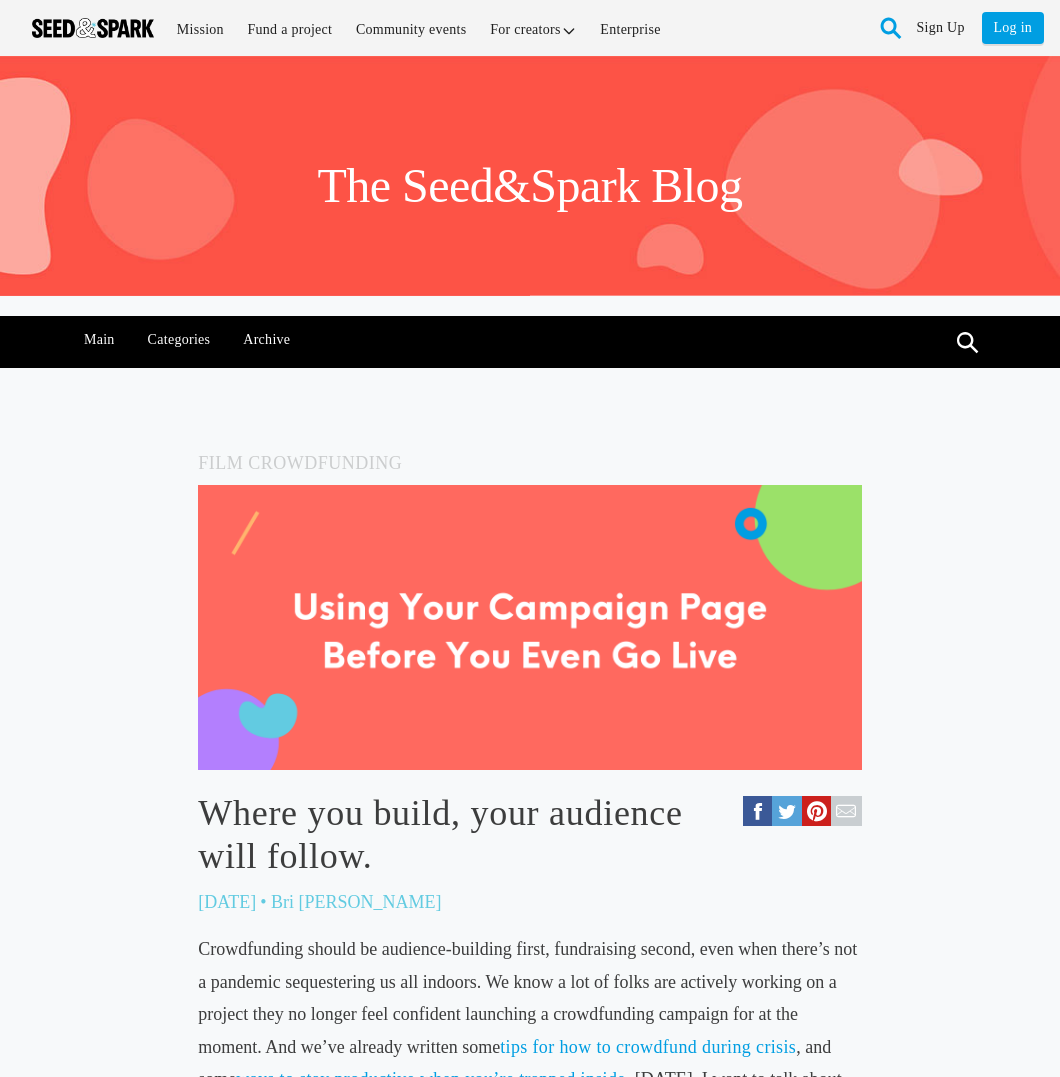 scroll, scrollTop: 0, scrollLeft: 0, axis: both 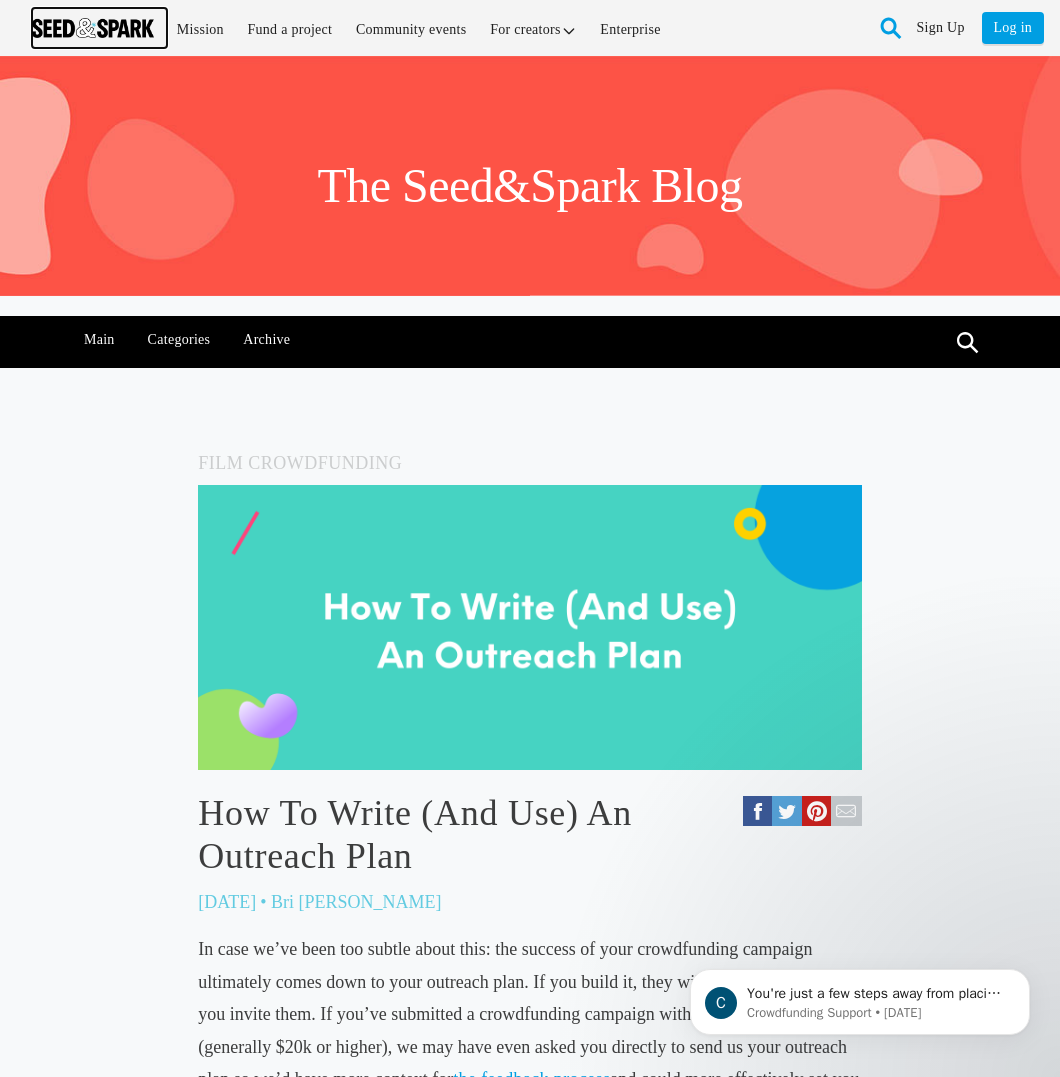 click at bounding box center (93, 28) 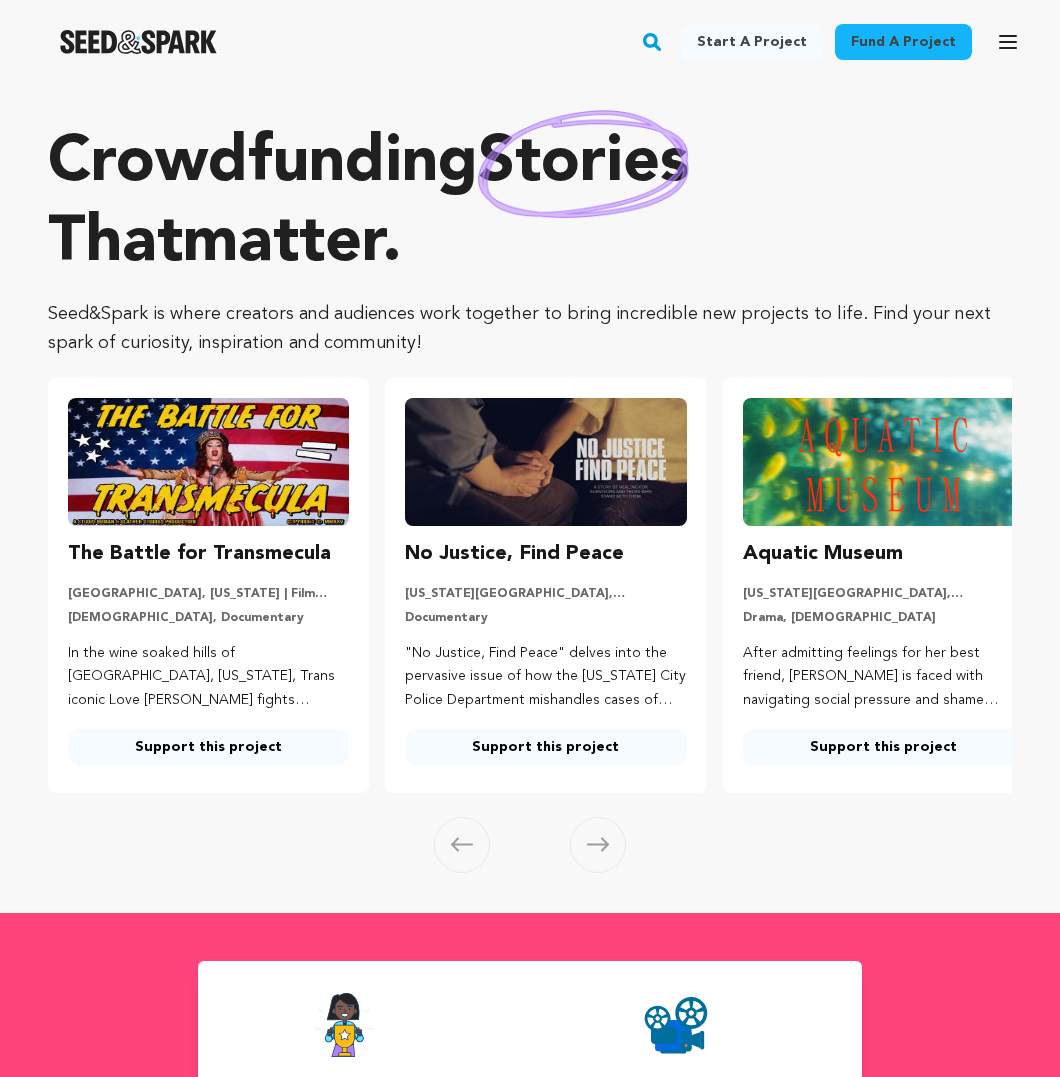 scroll, scrollTop: 0, scrollLeft: 0, axis: both 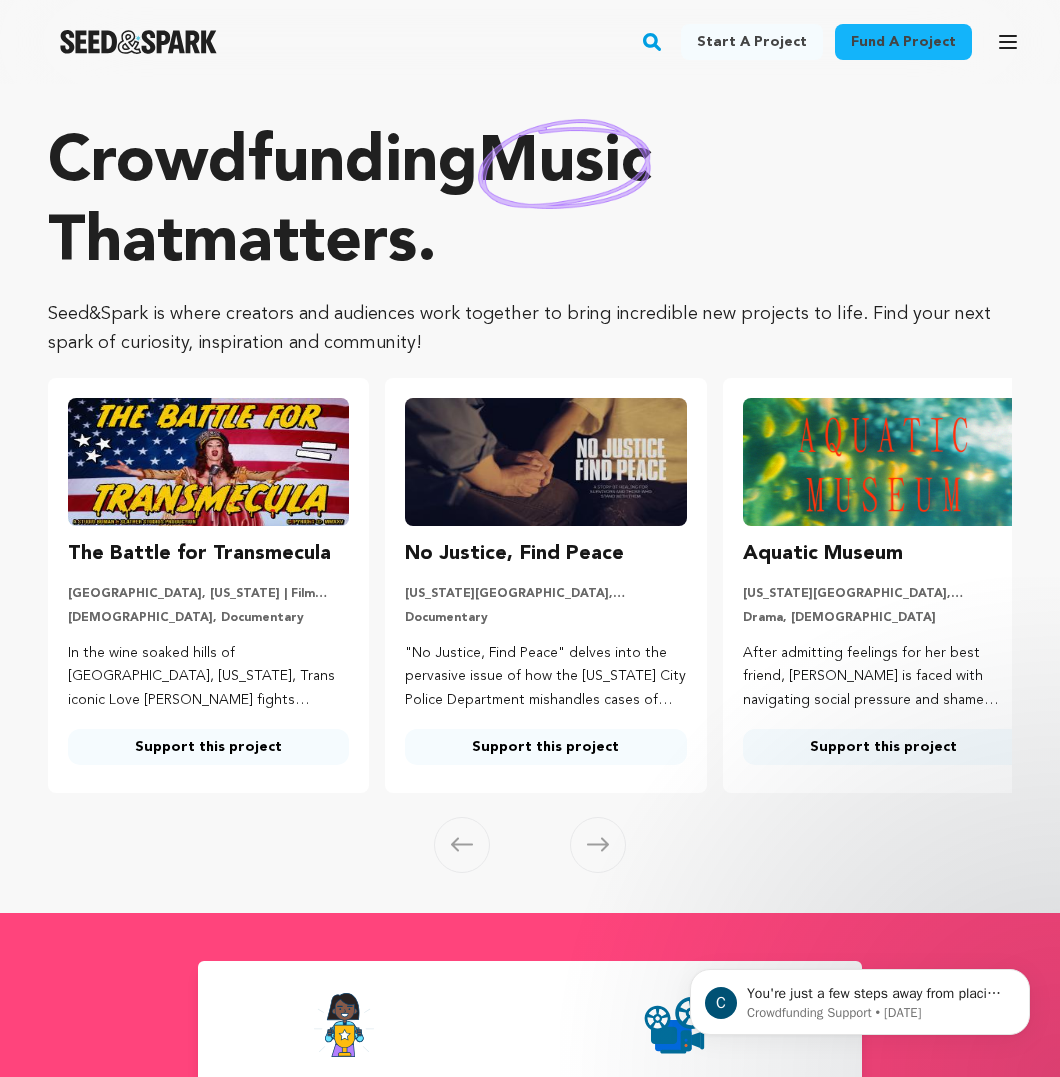 click 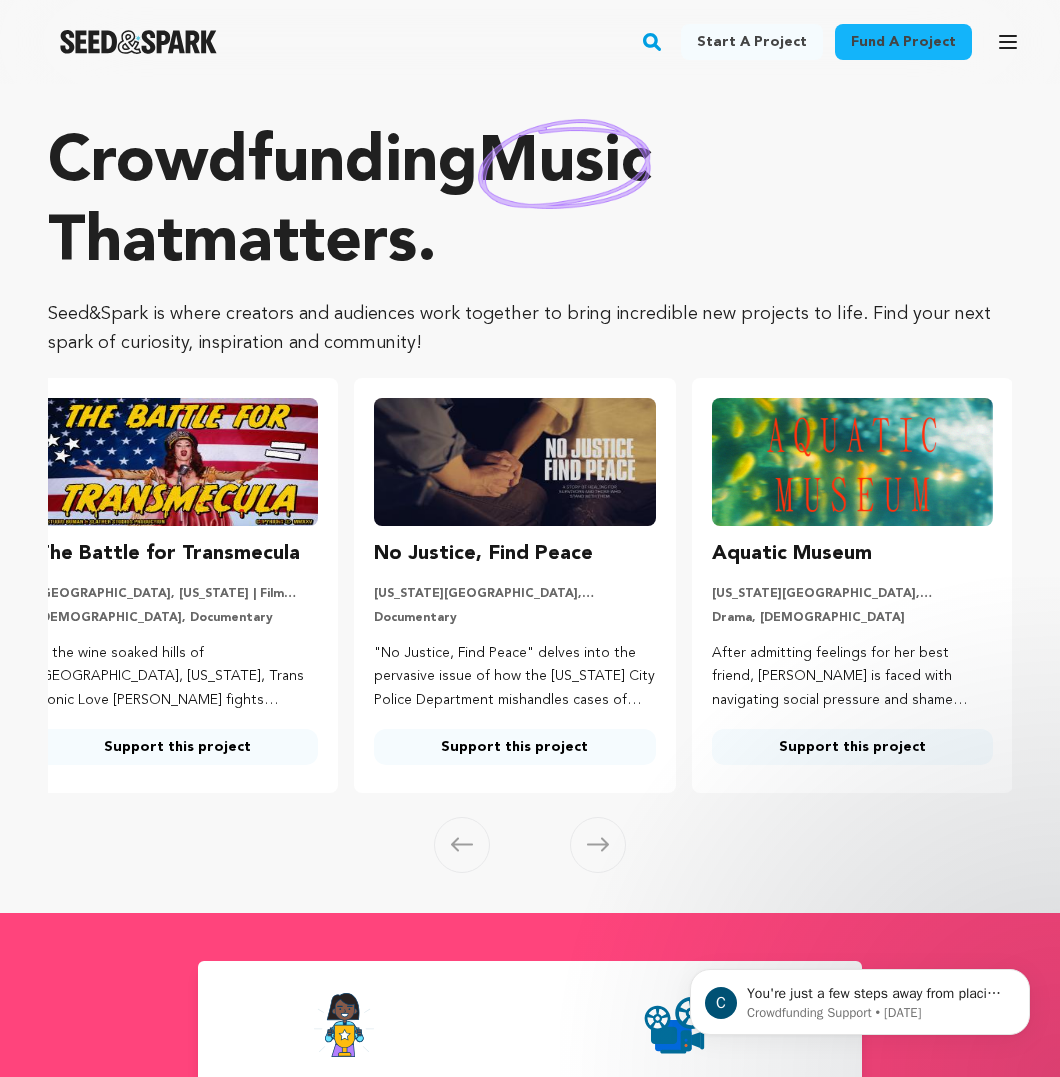 scroll, scrollTop: 0, scrollLeft: 32, axis: horizontal 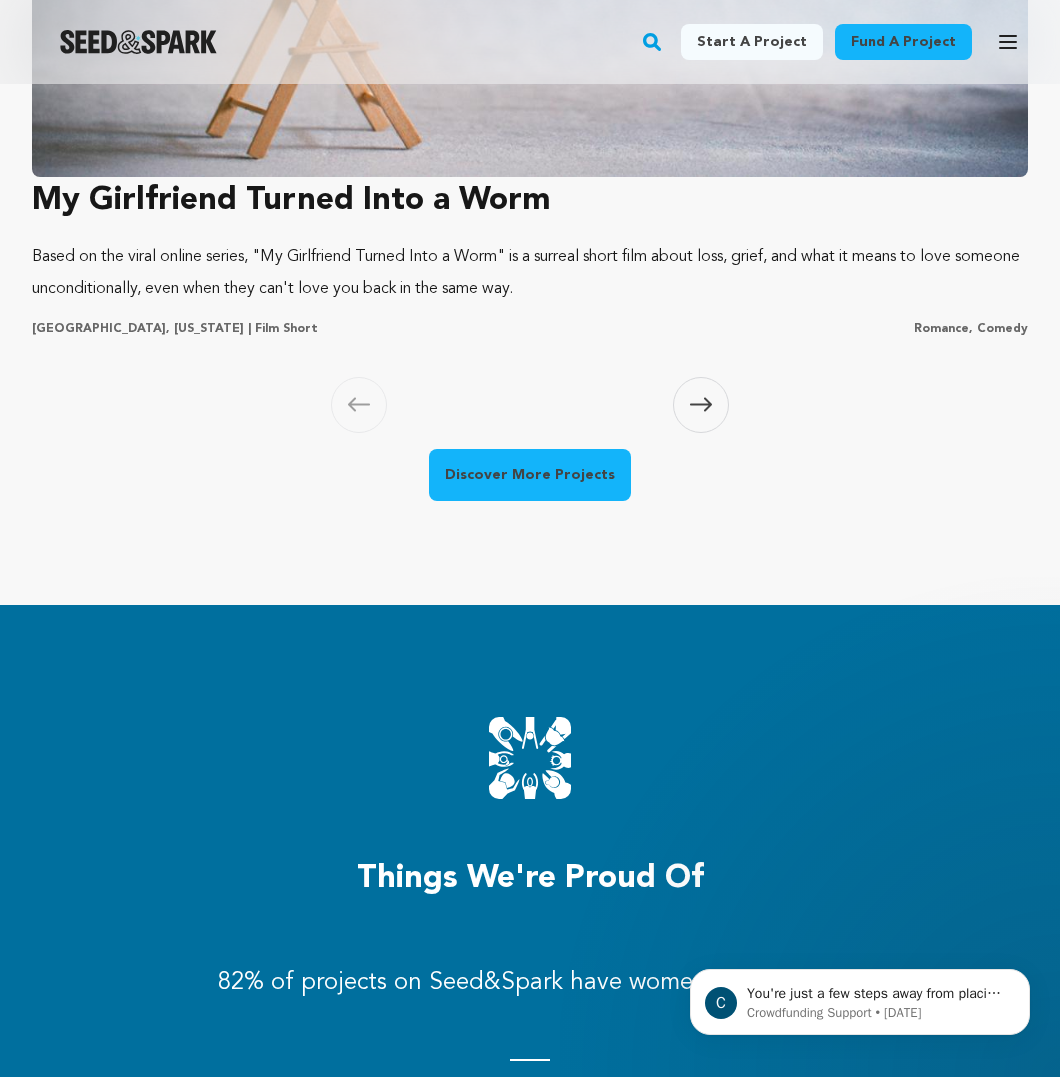 click at bounding box center (701, 405) 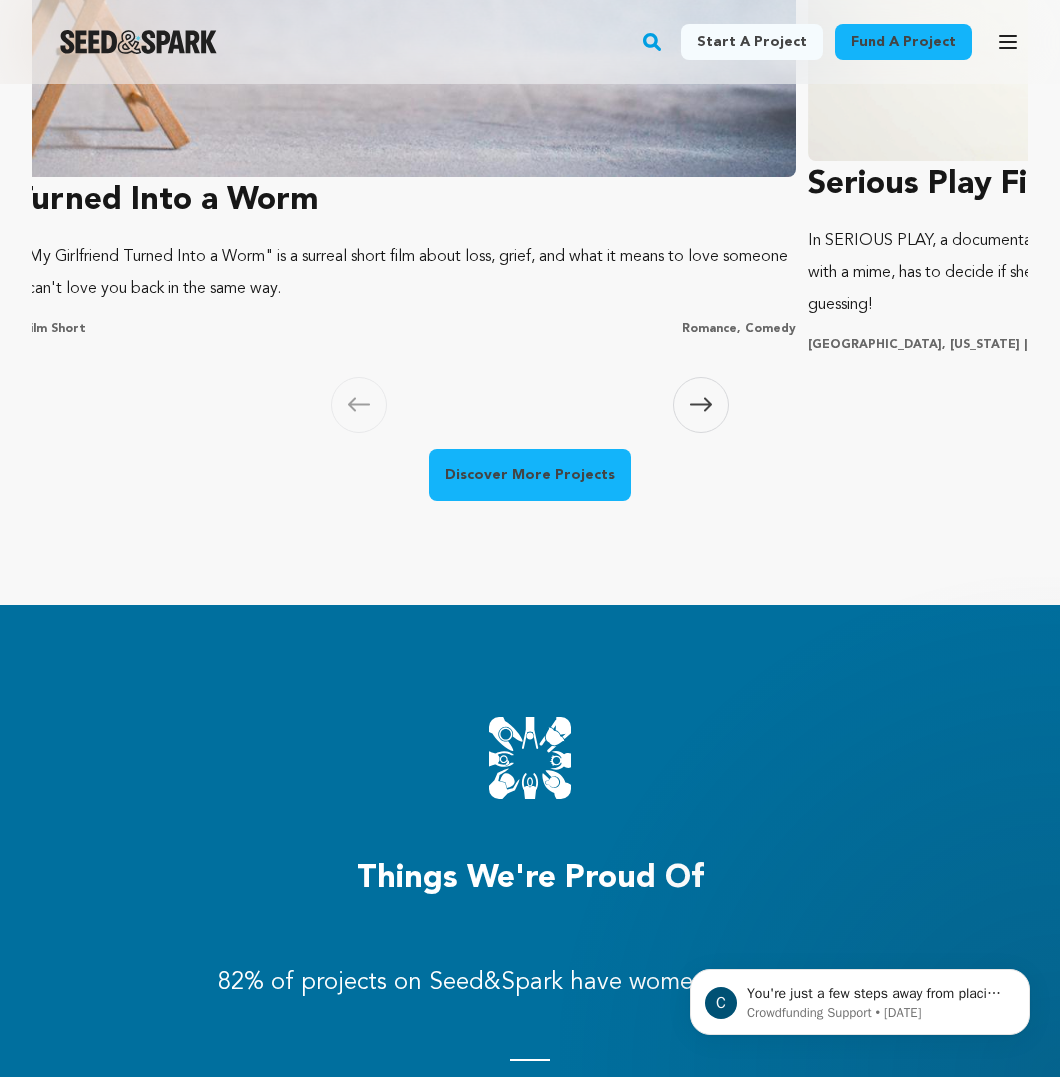 scroll, scrollTop: 0, scrollLeft: 665, axis: horizontal 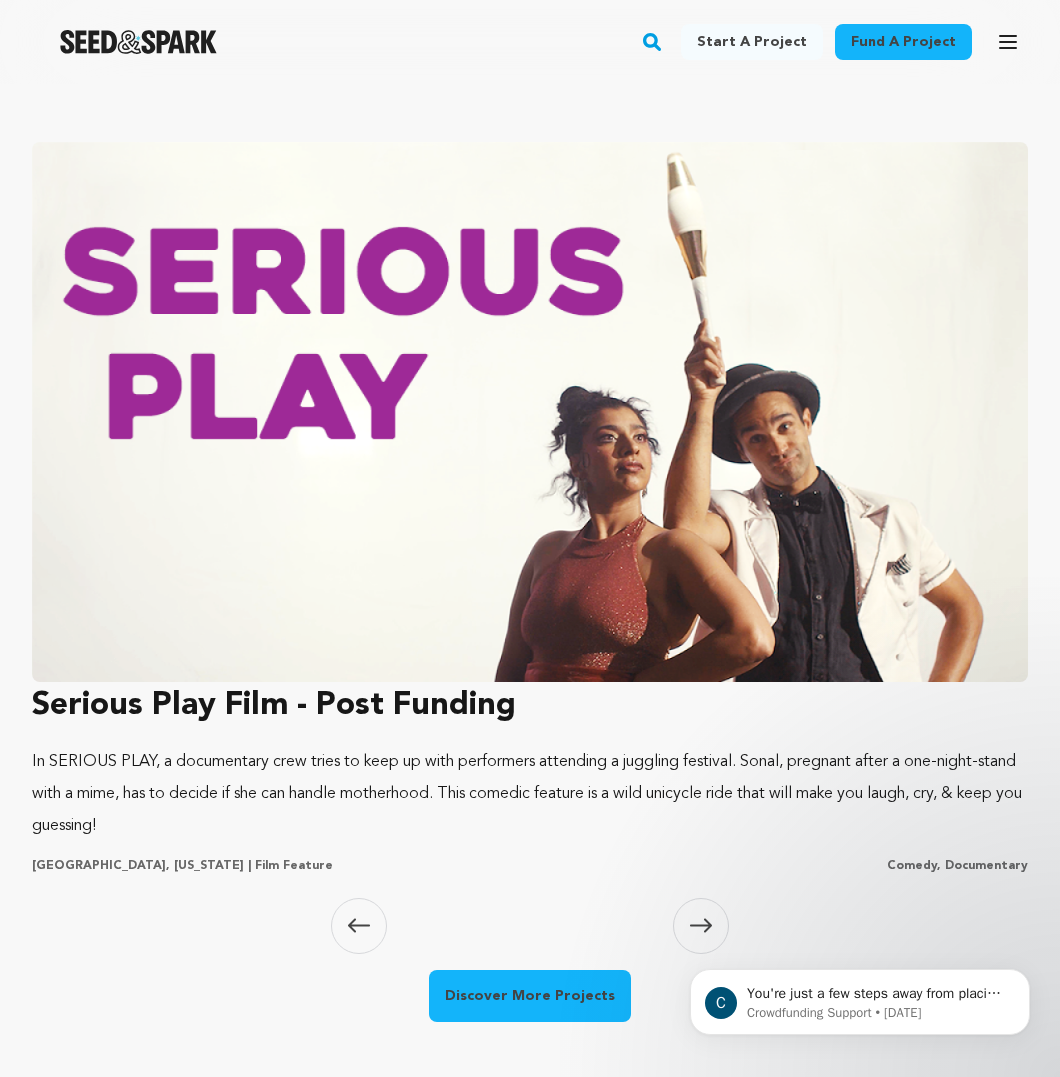 click at bounding box center (530, 412) 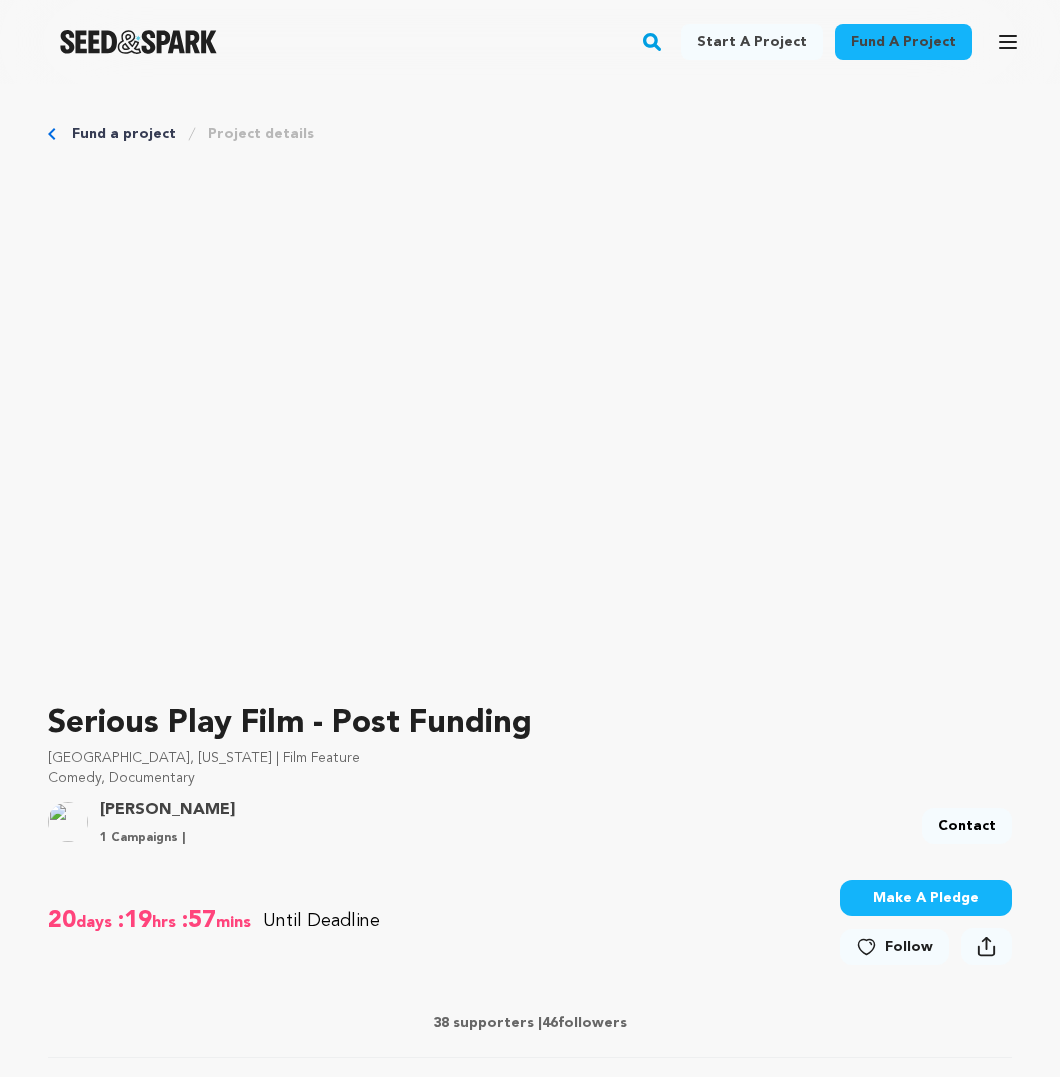 scroll, scrollTop: 0, scrollLeft: 0, axis: both 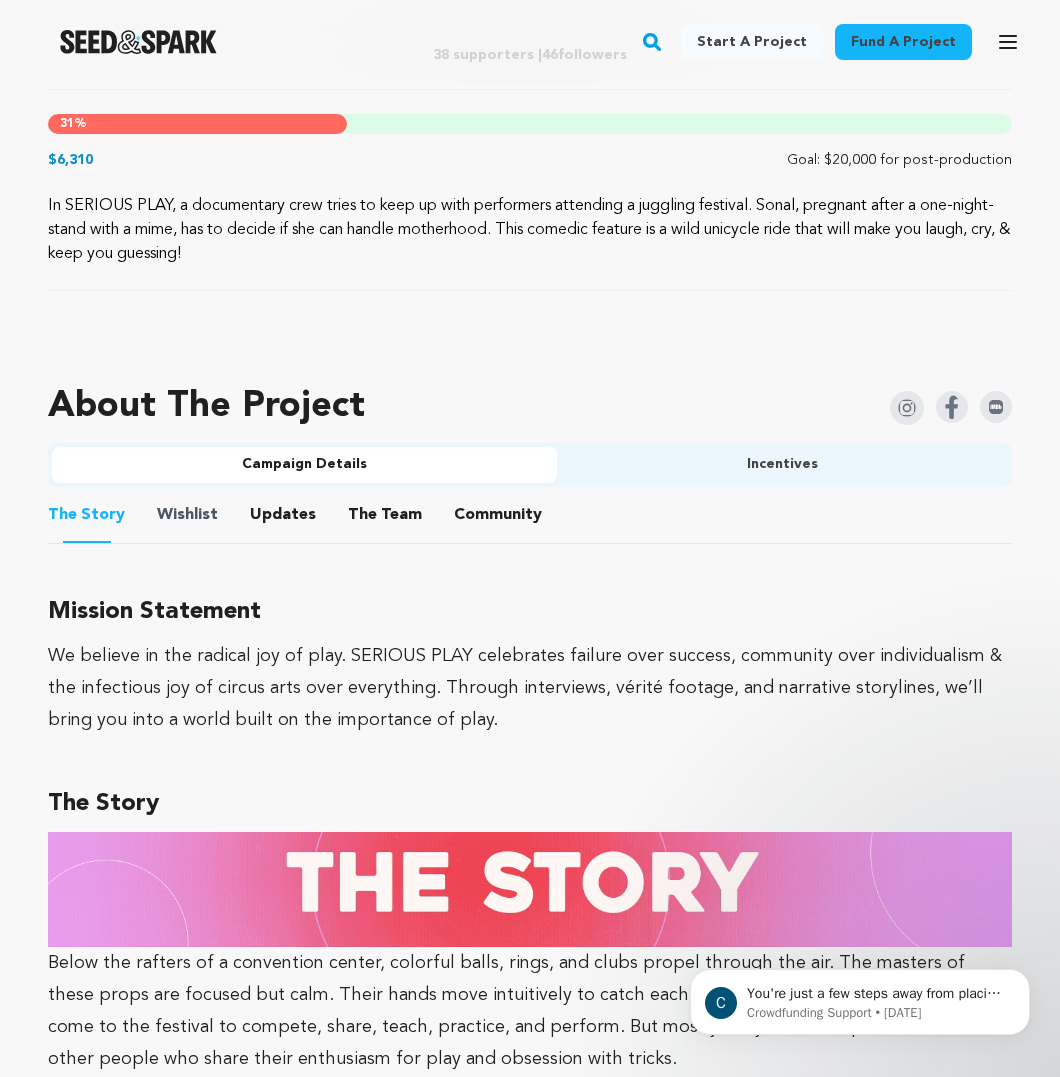 click on "Wishlist" at bounding box center (187, 515) 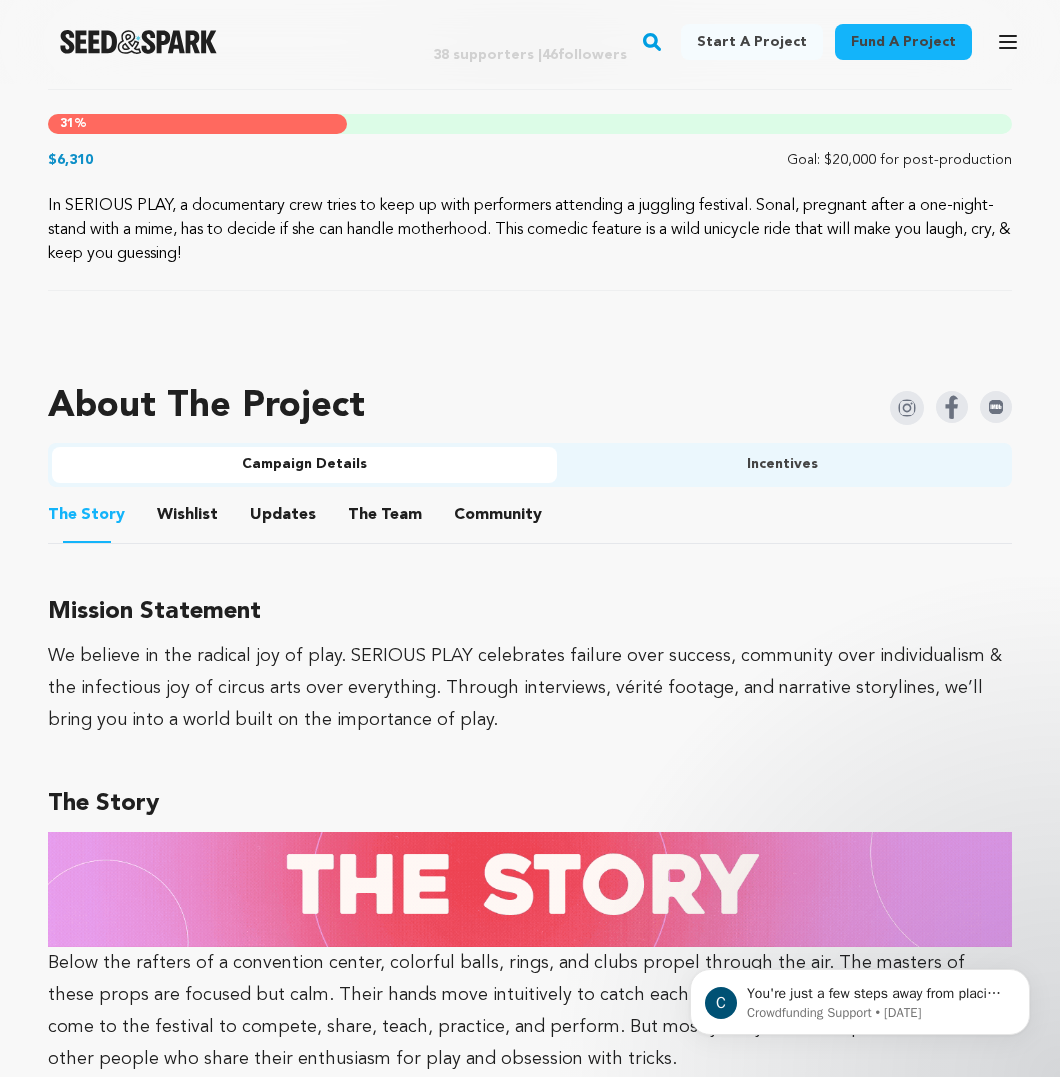 click on "Incentives" at bounding box center [782, 465] 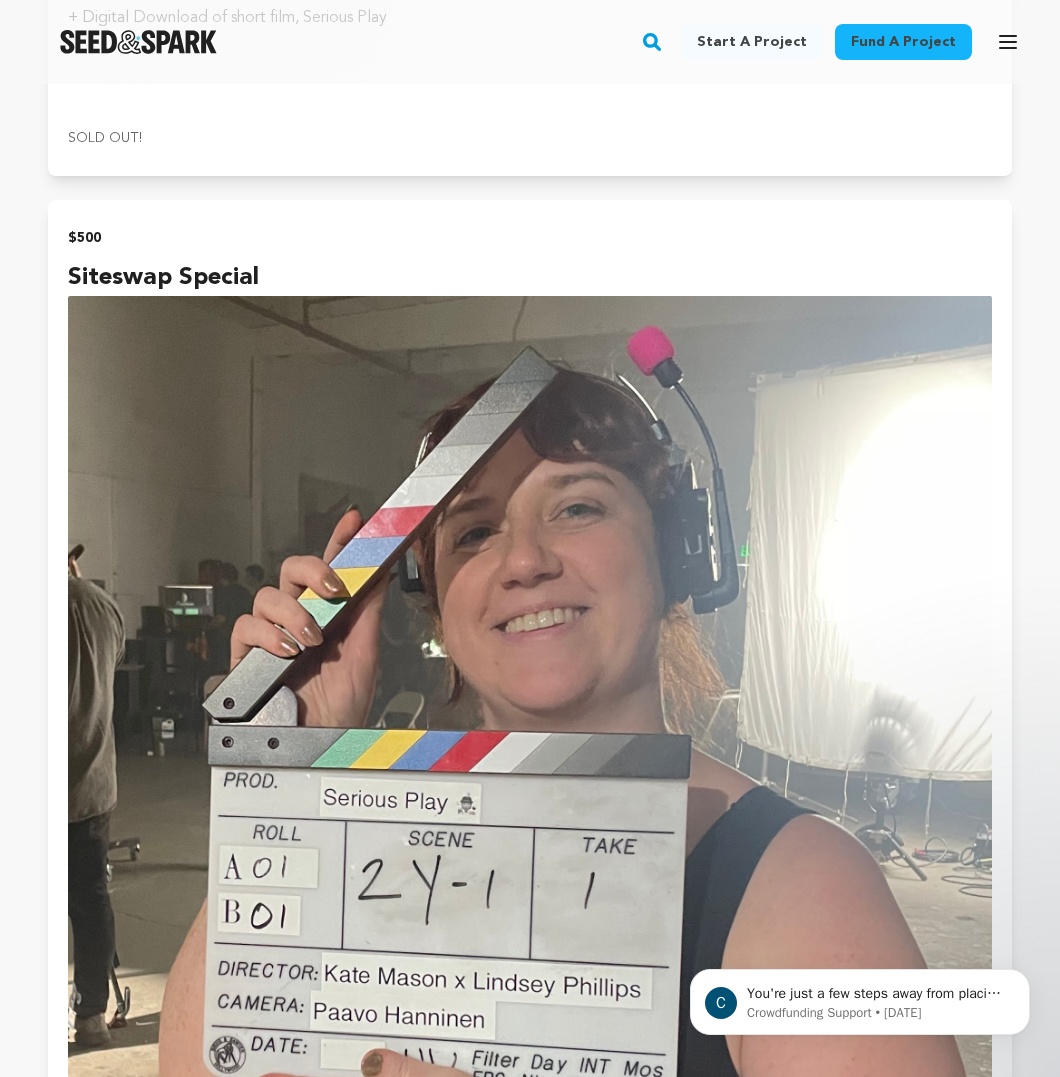 scroll, scrollTop: 11775, scrollLeft: 0, axis: vertical 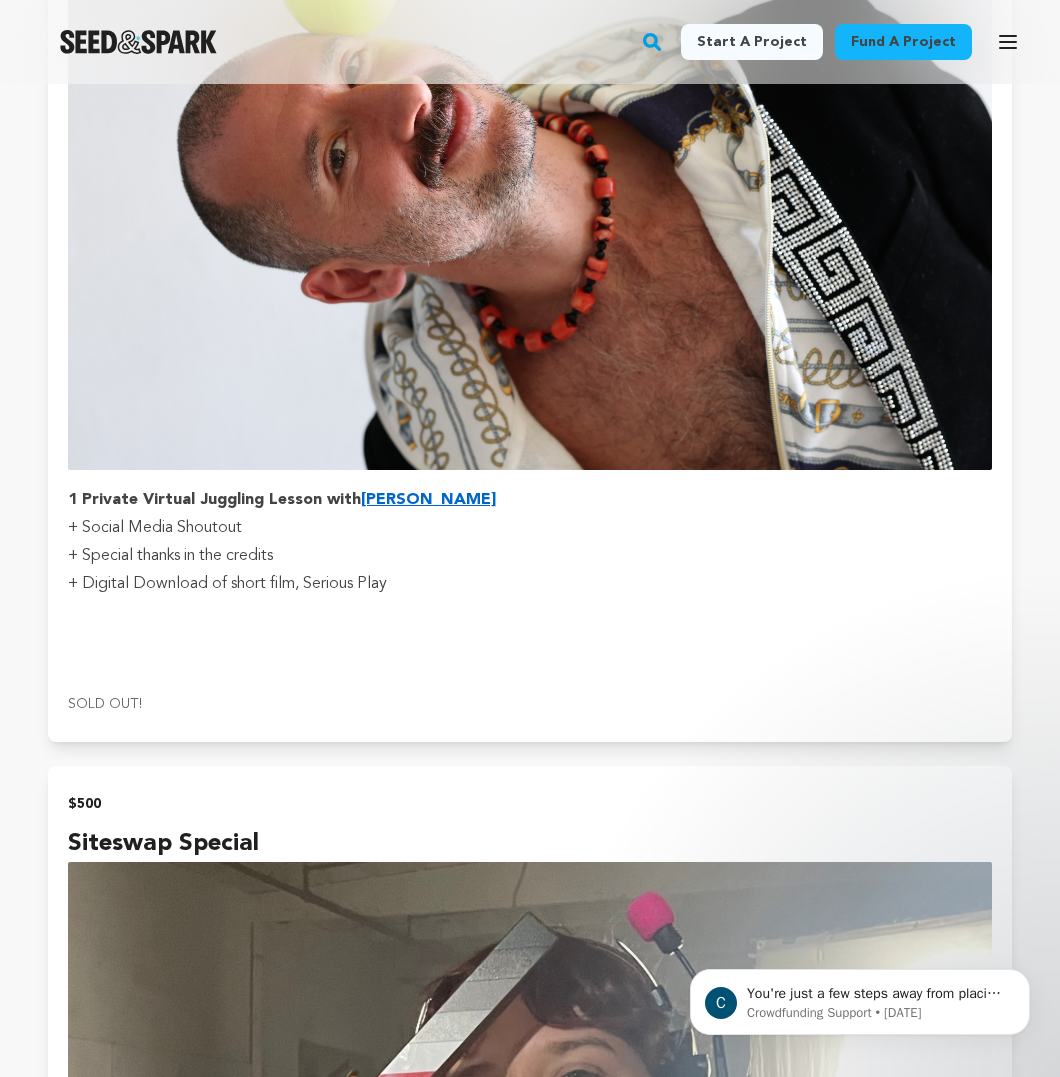 click on "Fund a project
Start a project
Search
Login
Sign up
Start a project" at bounding box center [530, 42] 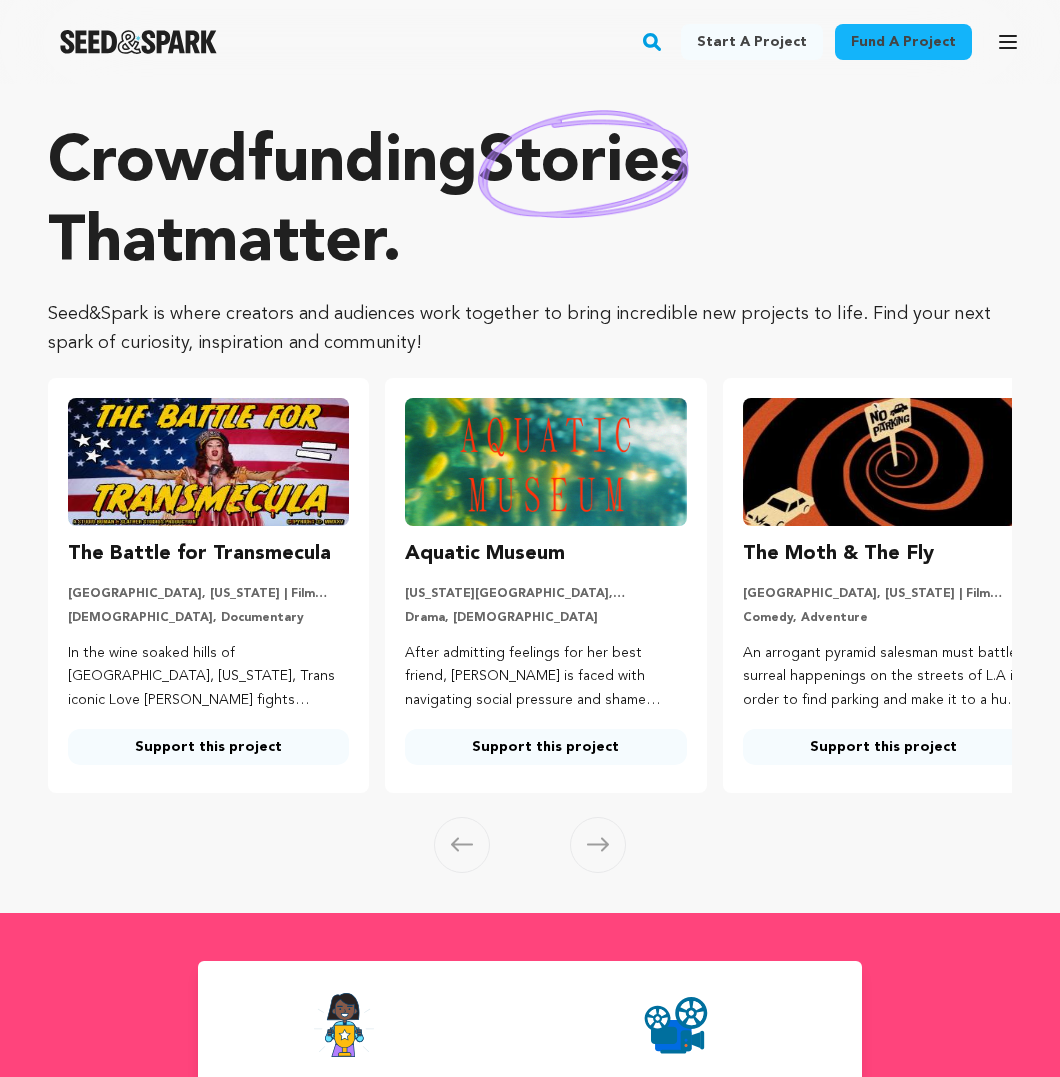 scroll, scrollTop: 0, scrollLeft: 0, axis: both 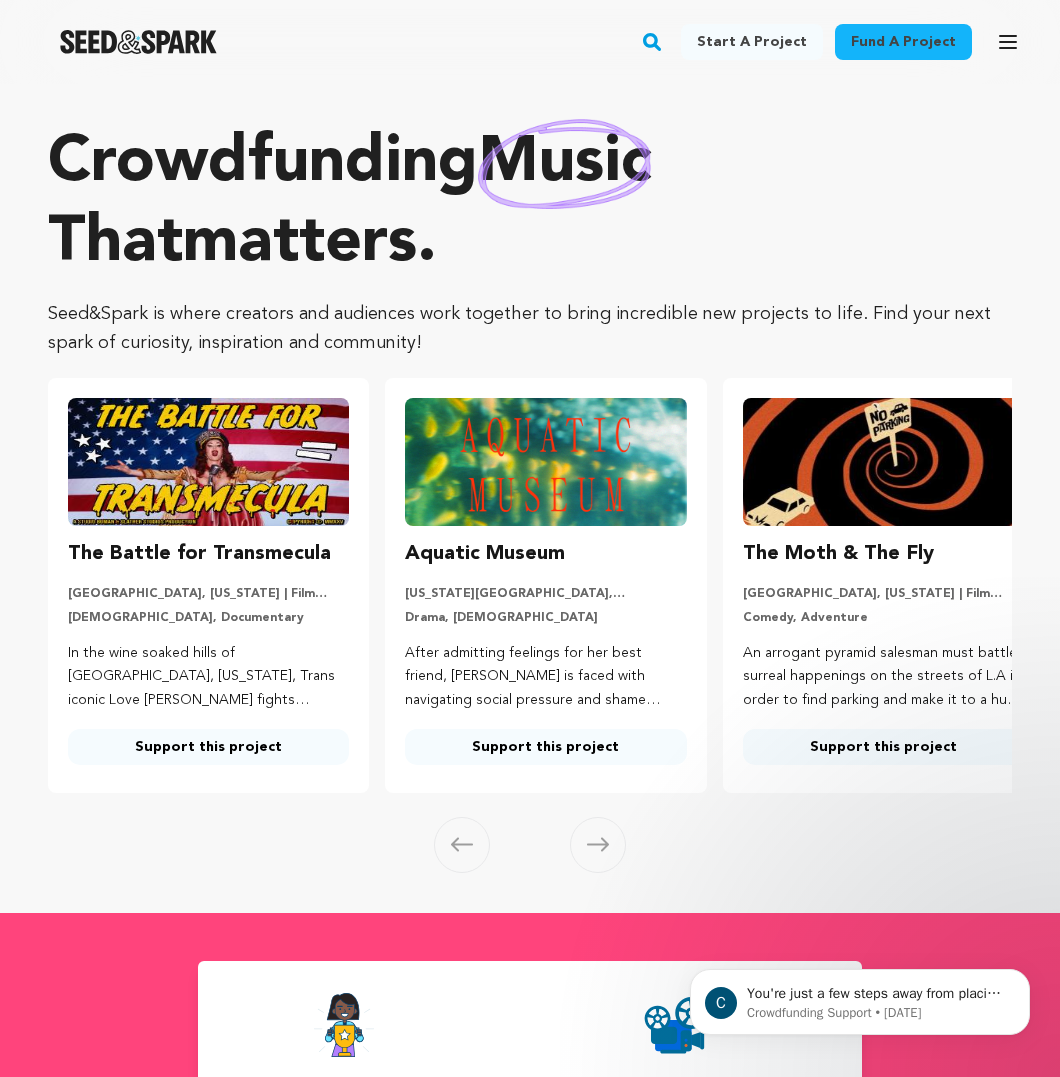 click at bounding box center [545, 462] 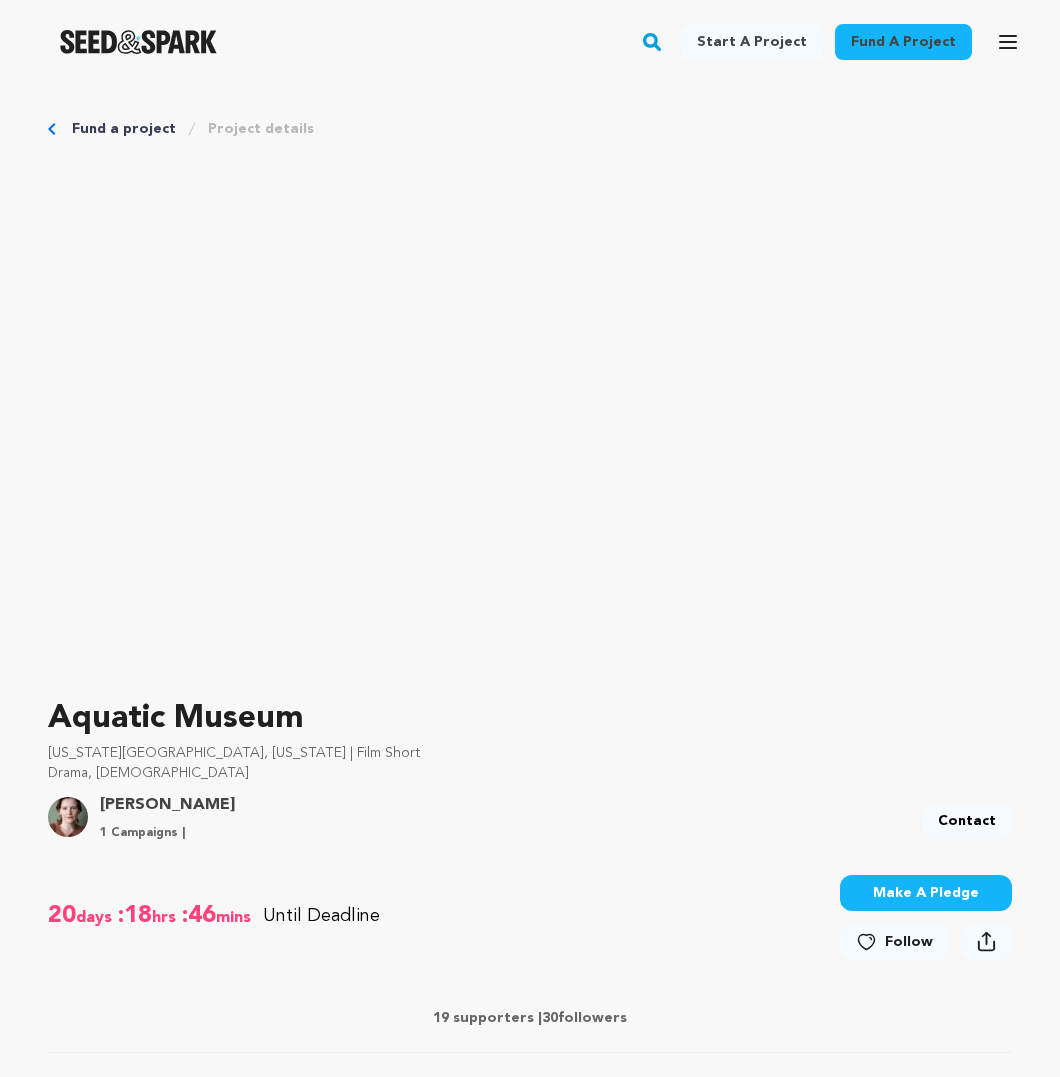 scroll, scrollTop: 6, scrollLeft: 0, axis: vertical 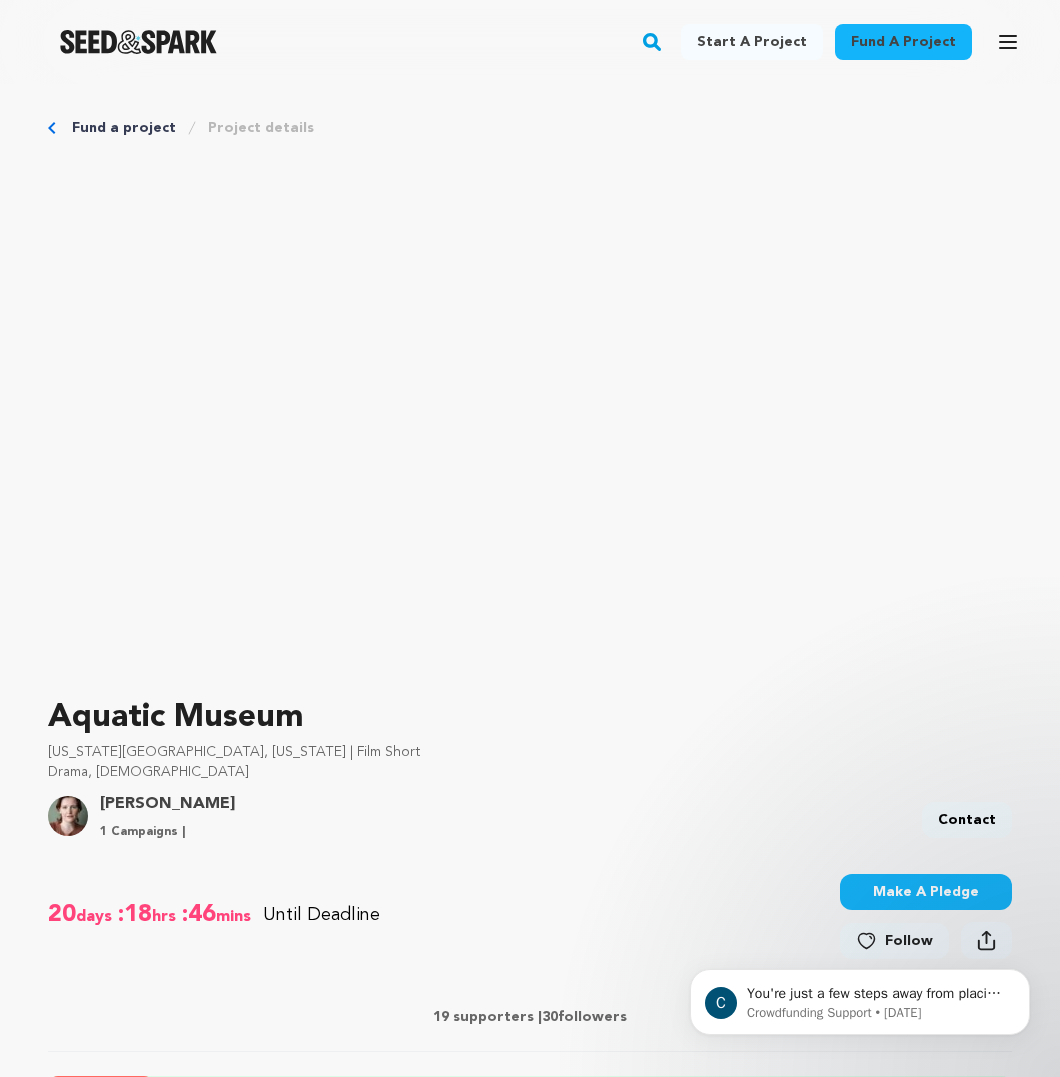 click on "Fund a project
Project details" at bounding box center (530, 128) 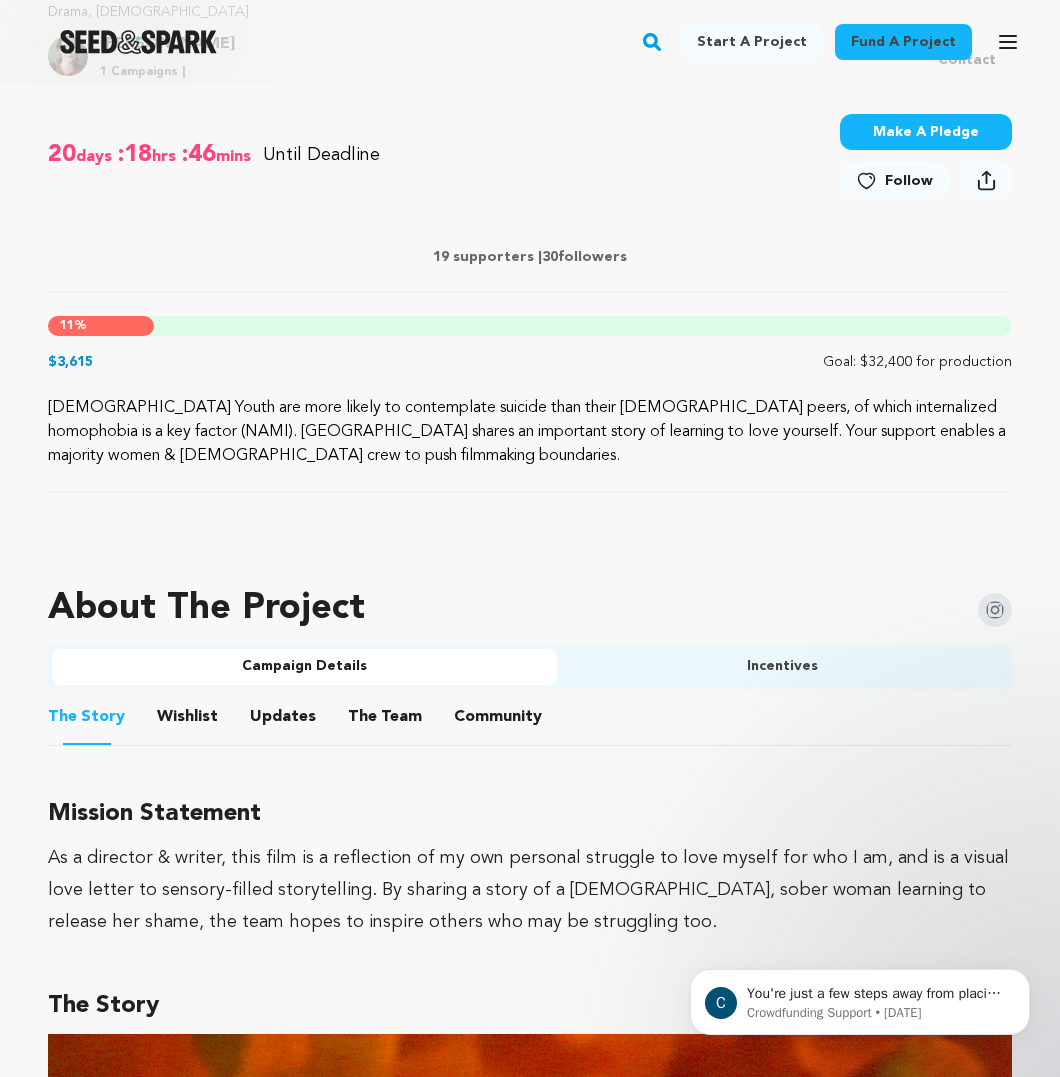 scroll, scrollTop: 871, scrollLeft: 0, axis: vertical 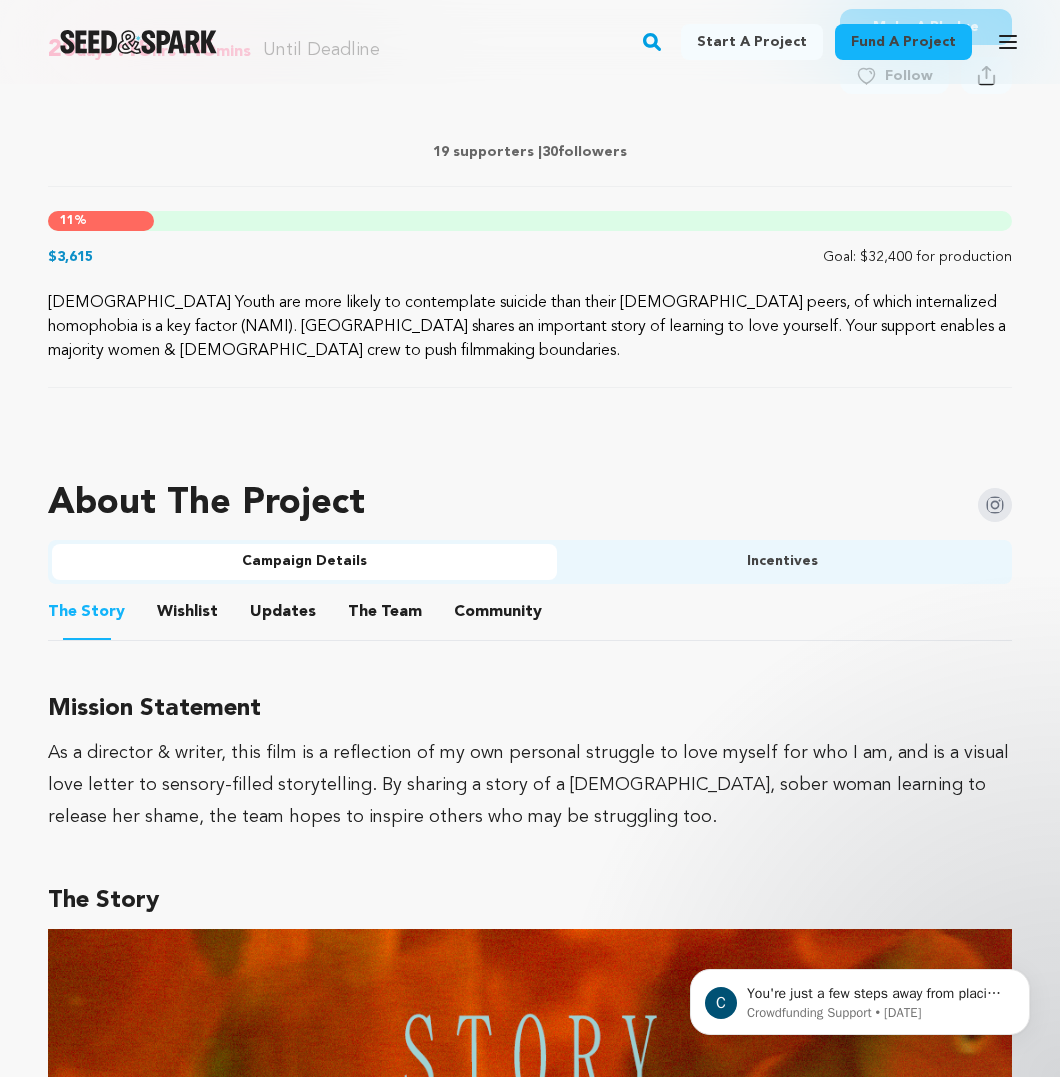click on "Incentives" at bounding box center (782, 562) 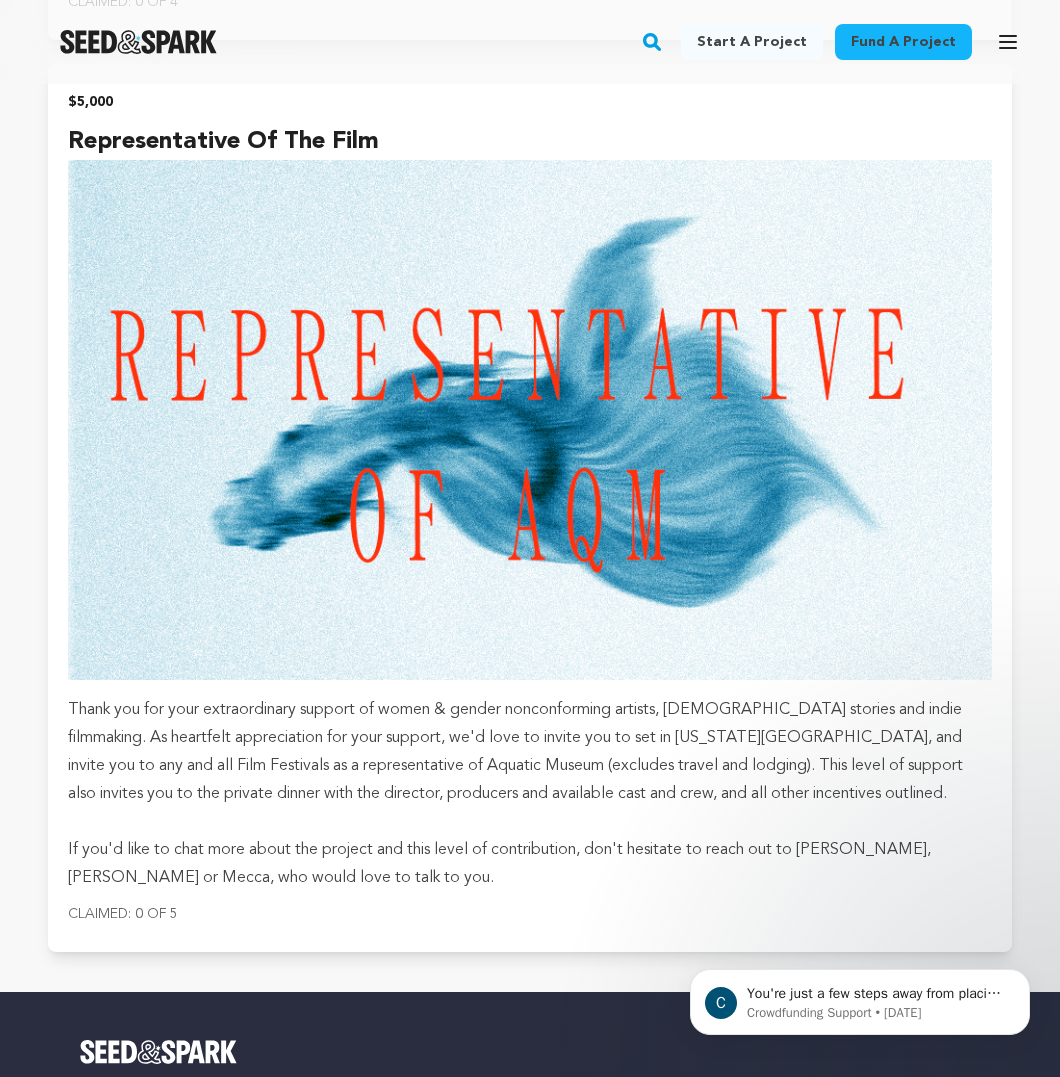 scroll, scrollTop: 7742, scrollLeft: 0, axis: vertical 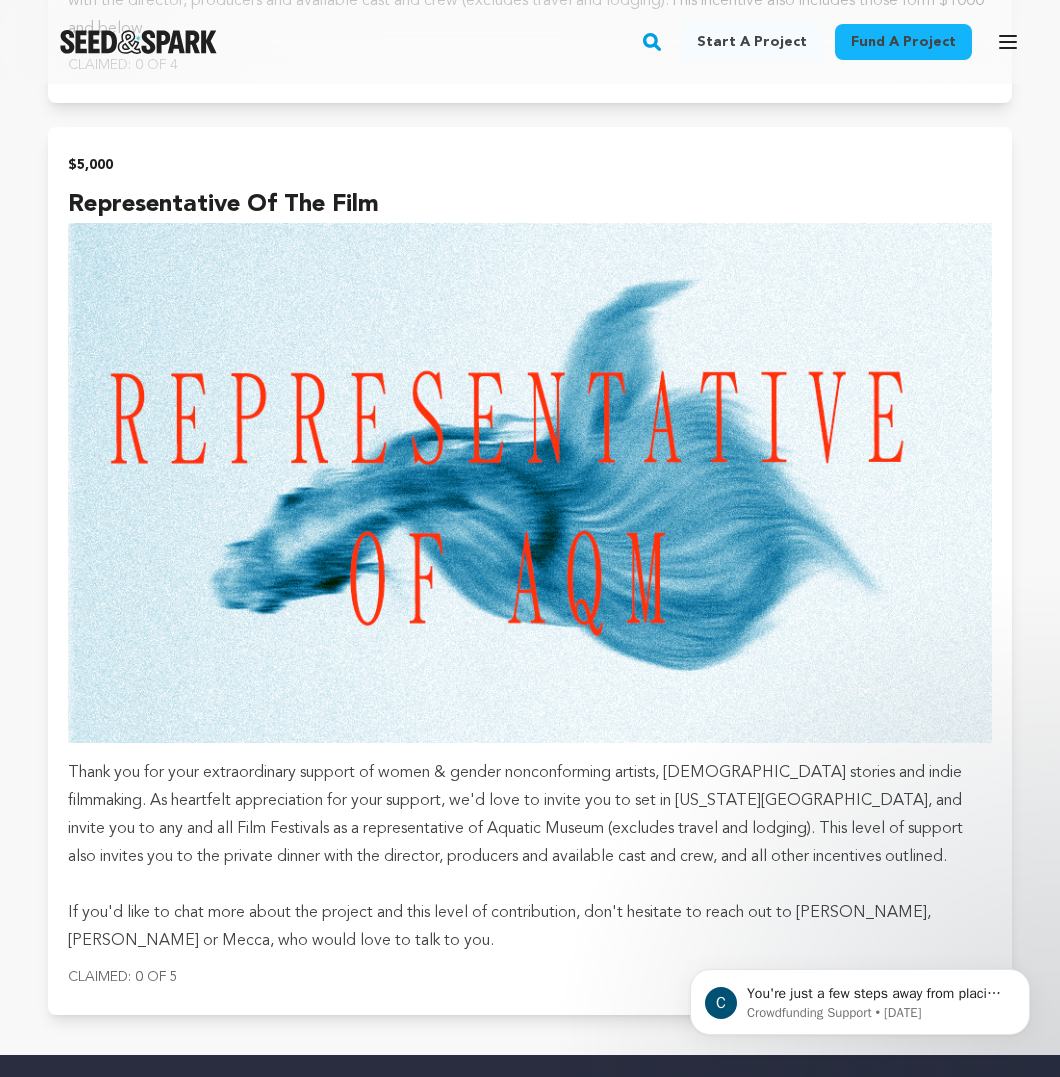click at bounding box center (138, 42) 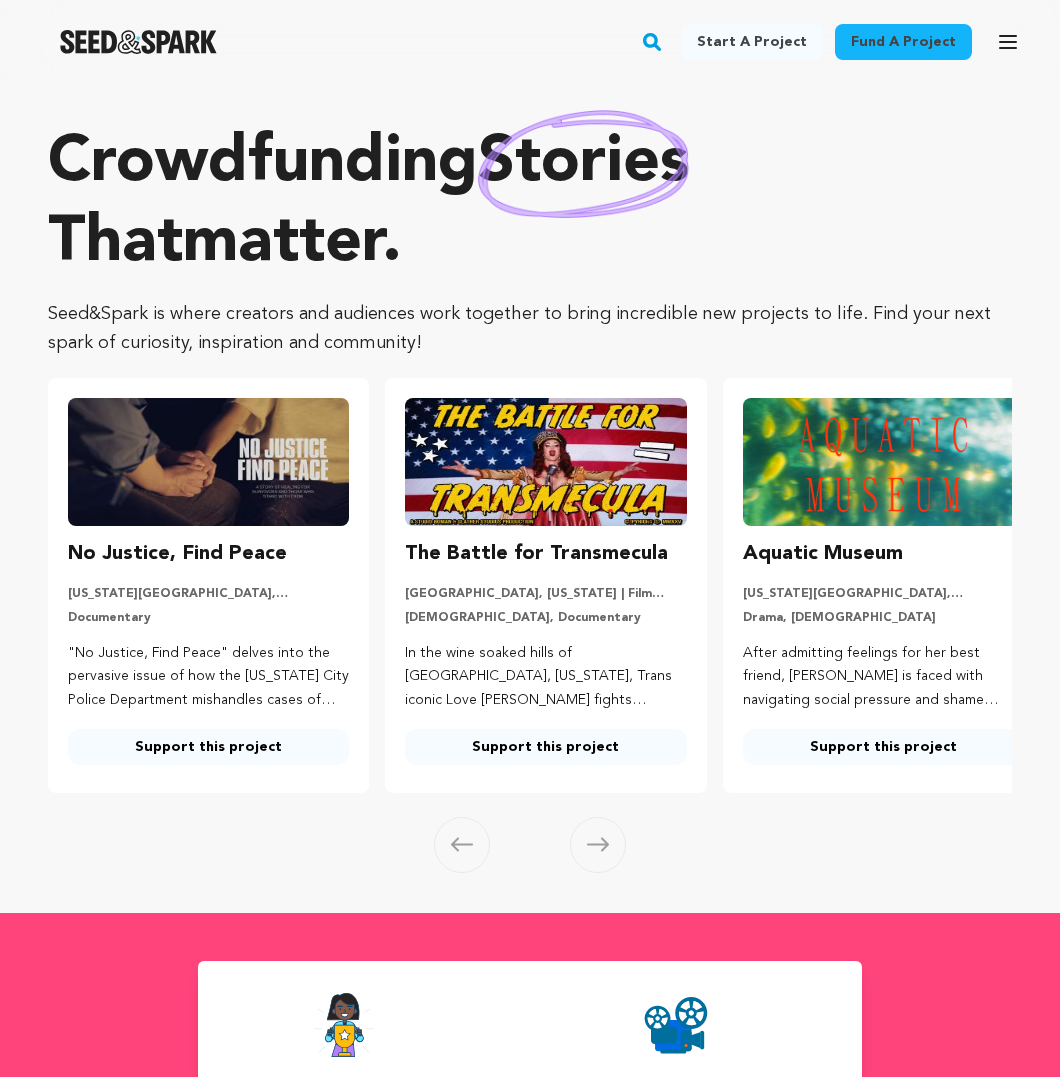 scroll, scrollTop: 0, scrollLeft: 0, axis: both 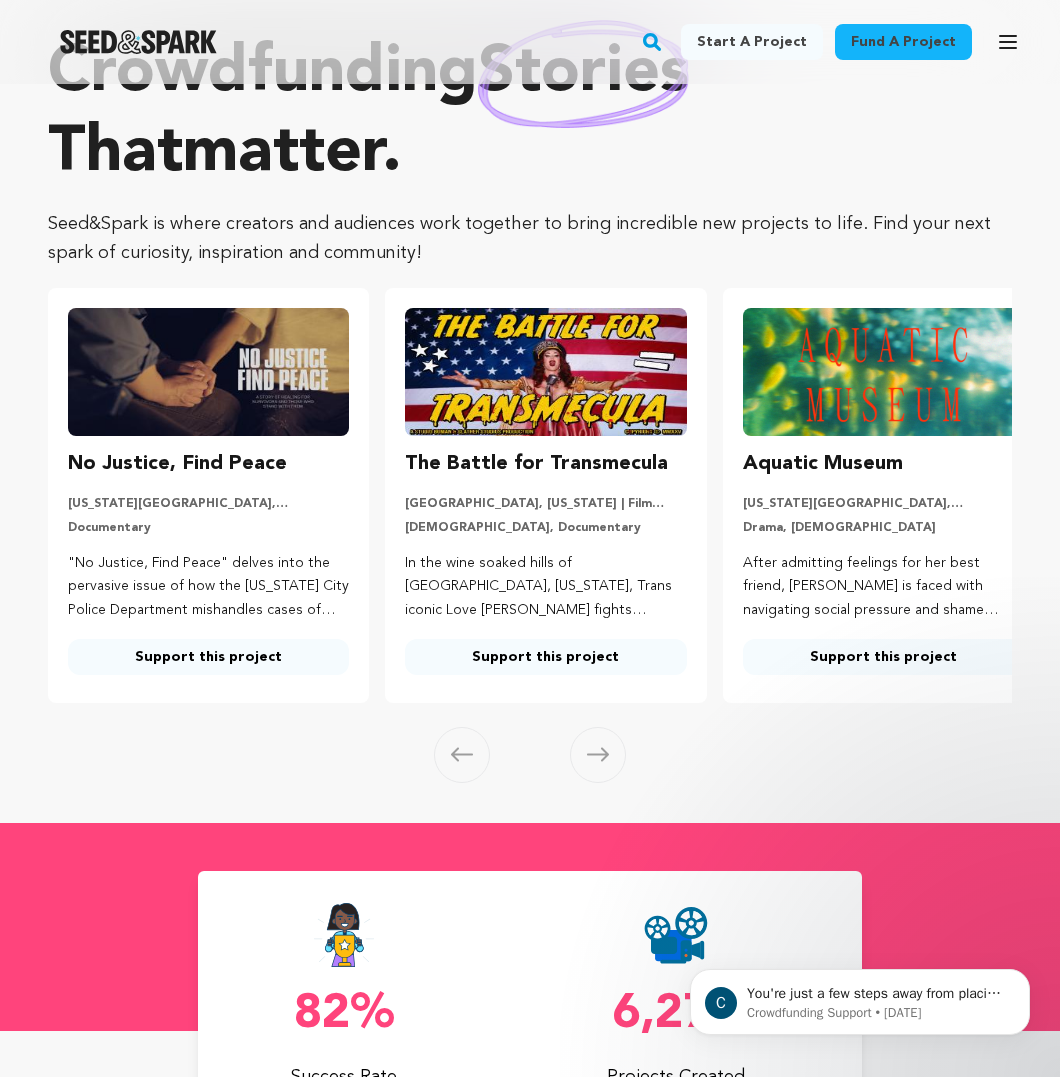 click at bounding box center [598, 755] 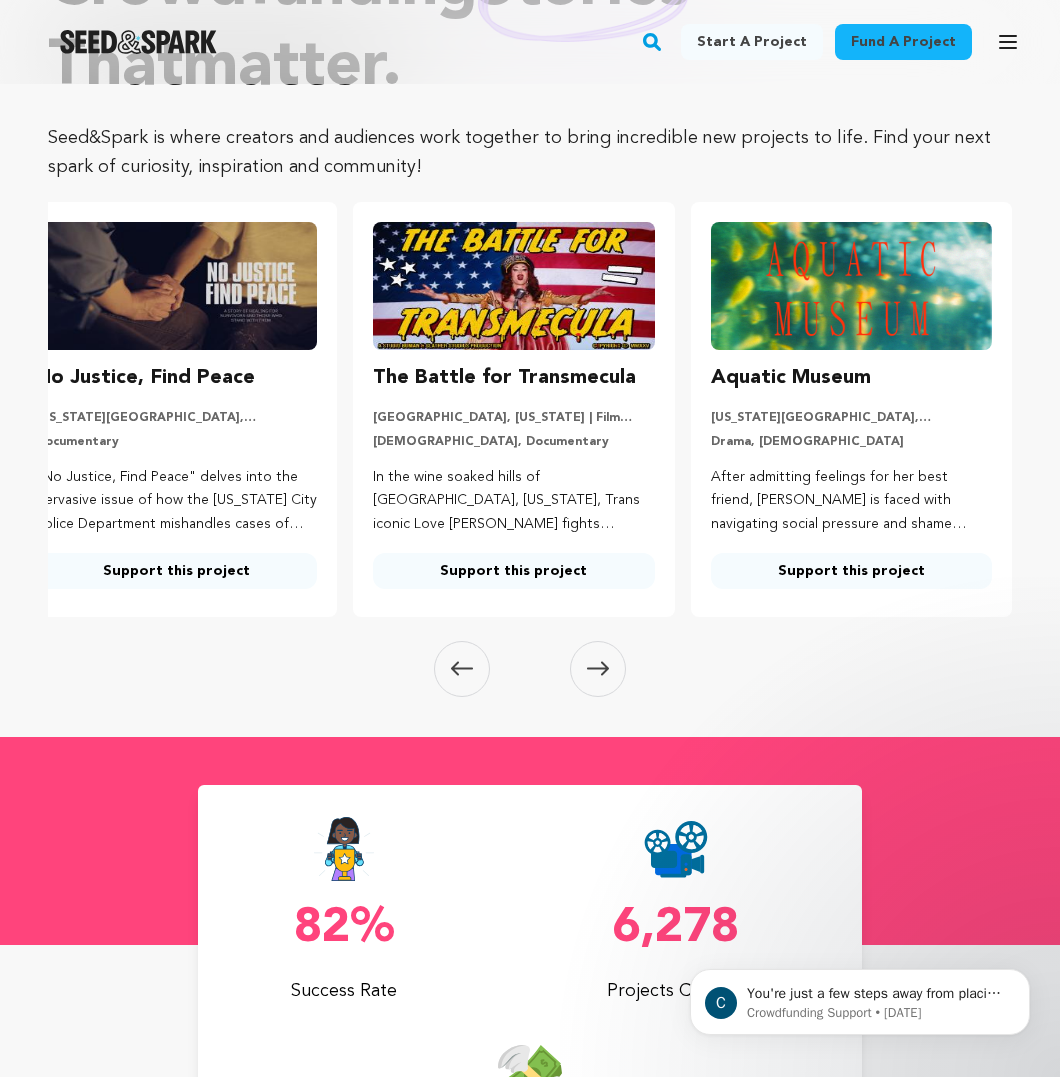 scroll, scrollTop: 0, scrollLeft: 0, axis: both 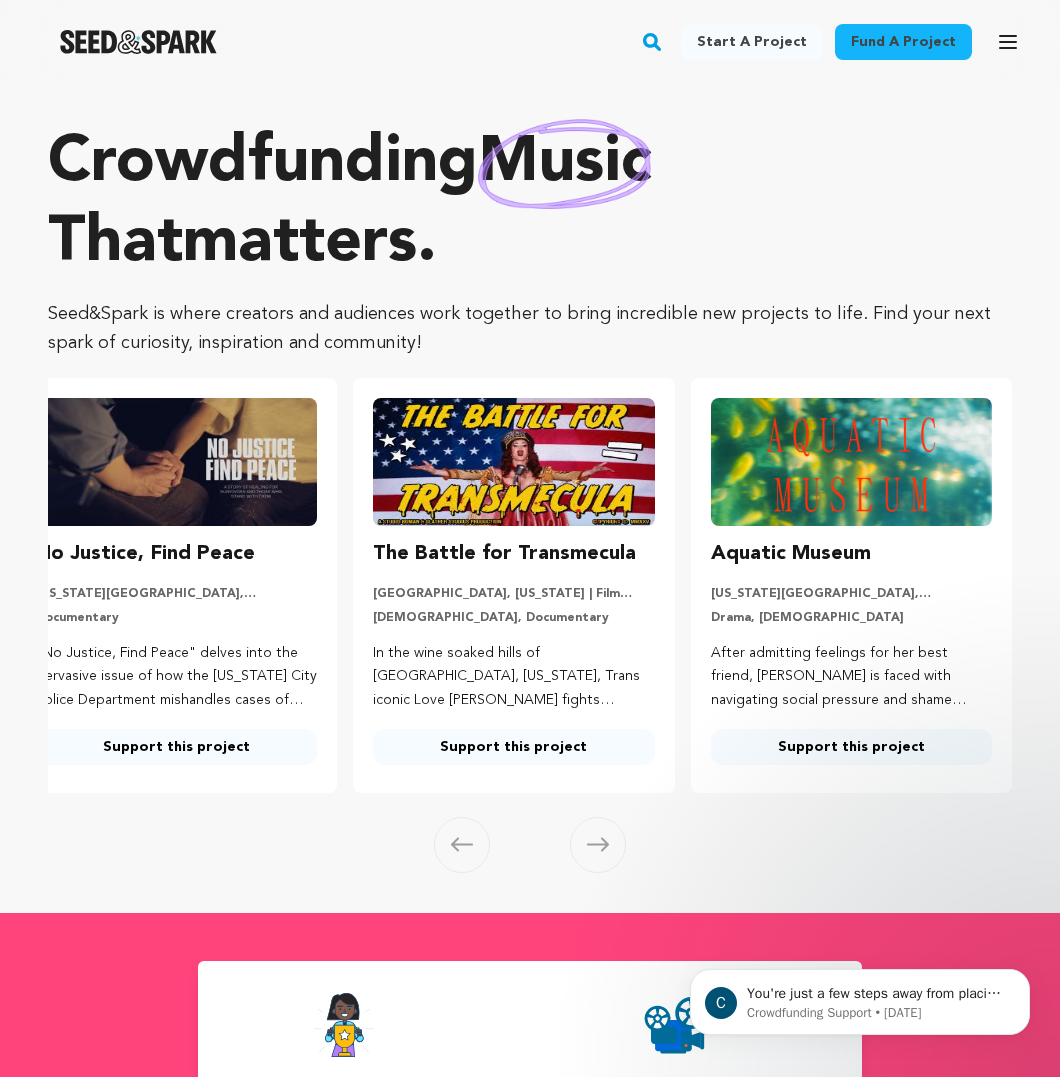 click 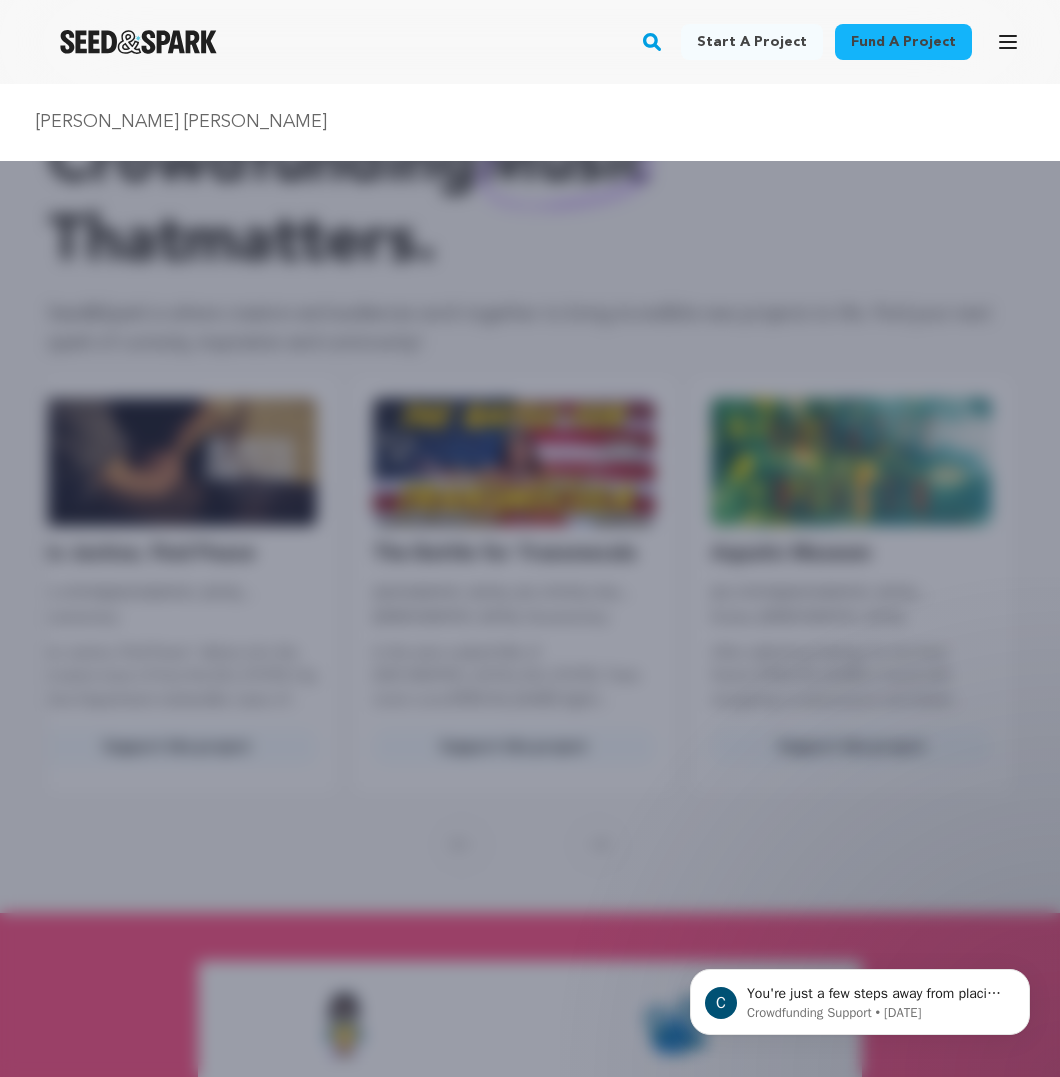 type on "beck bennion" 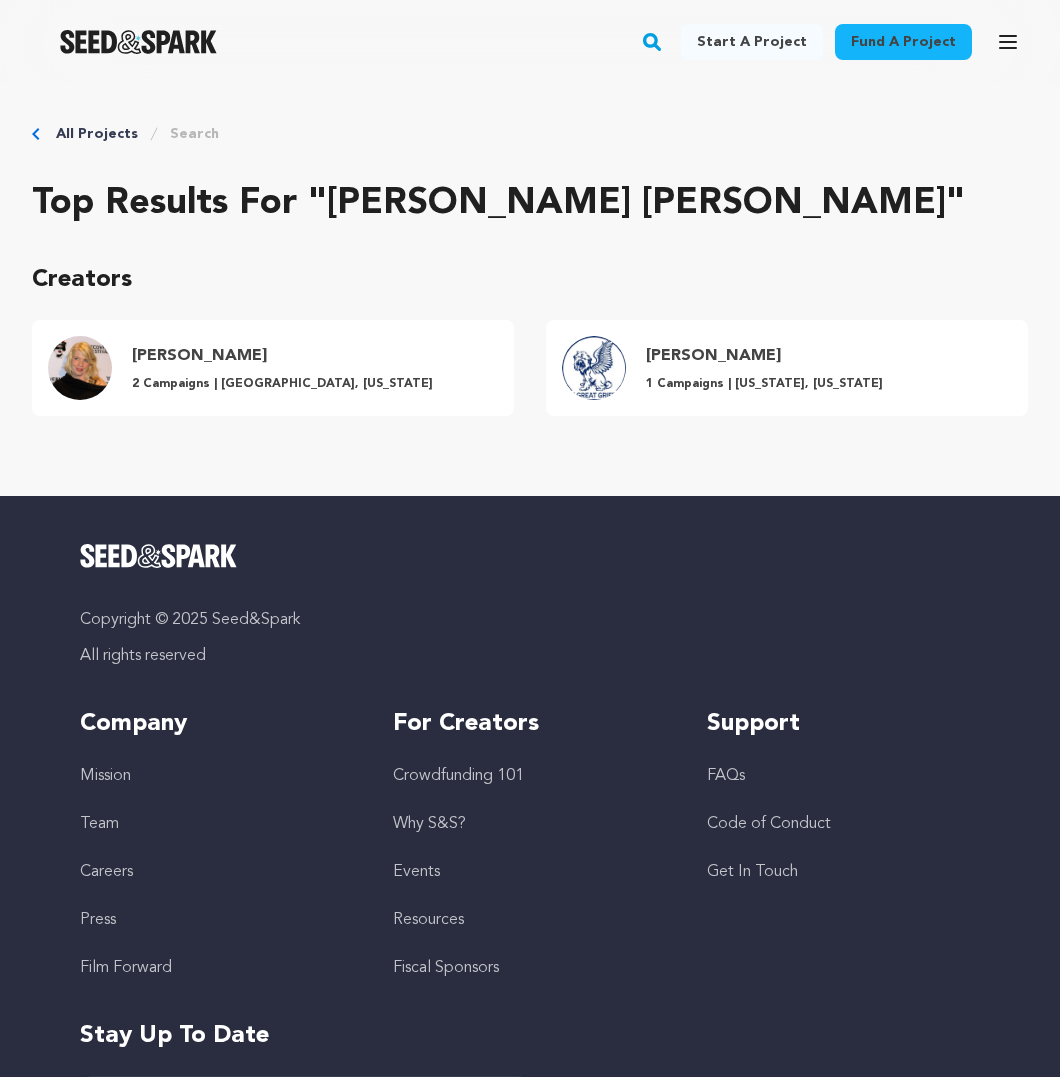 scroll, scrollTop: 0, scrollLeft: 0, axis: both 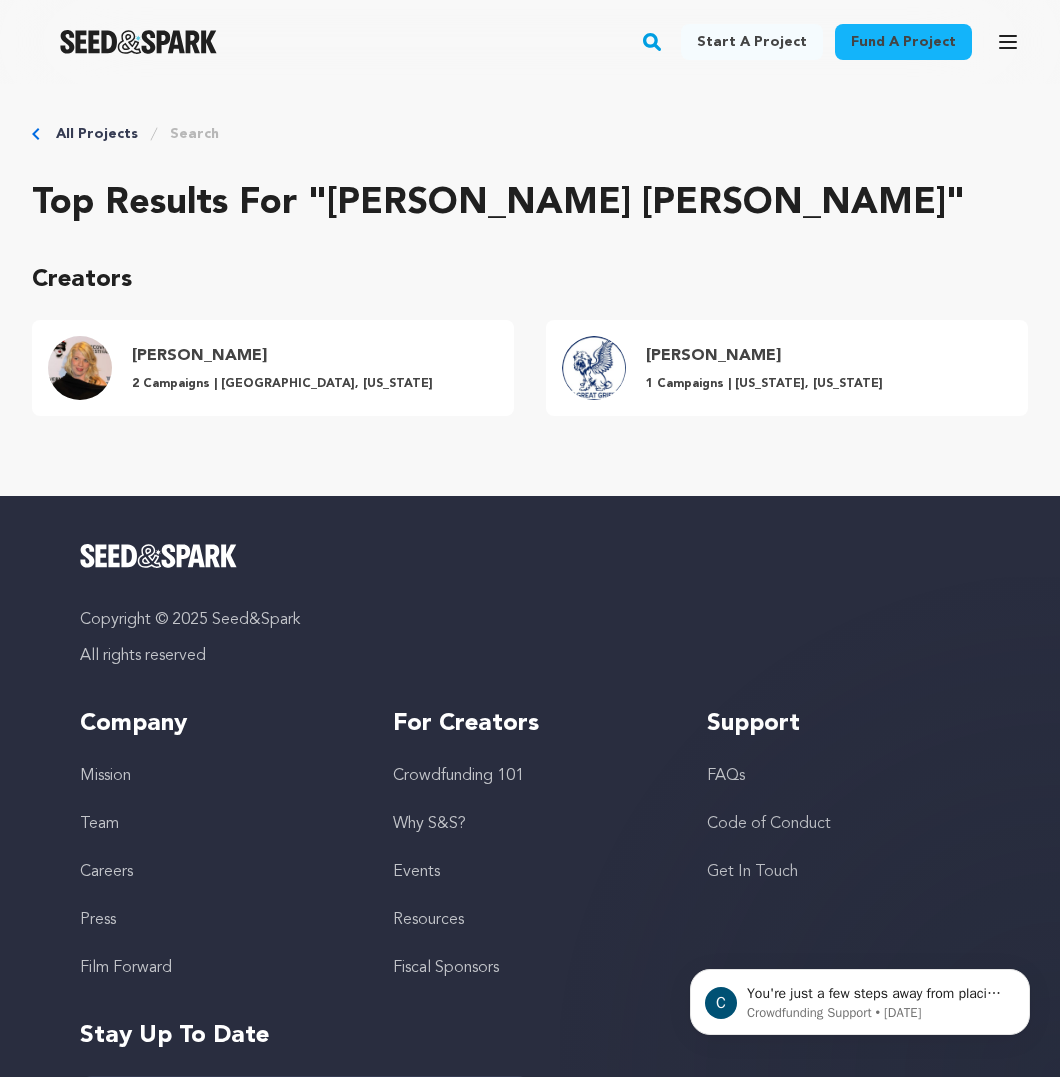 click 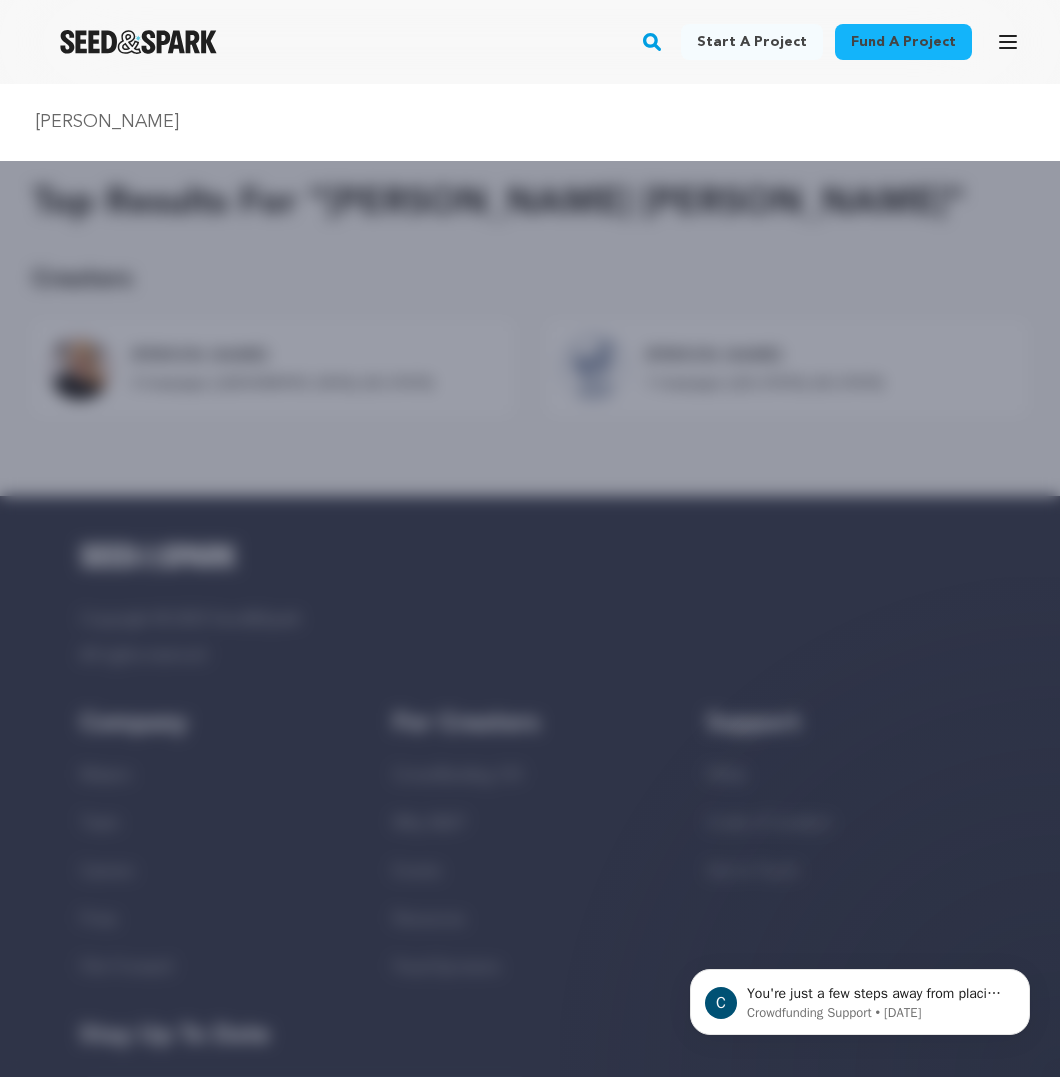 type on "[PERSON_NAME]" 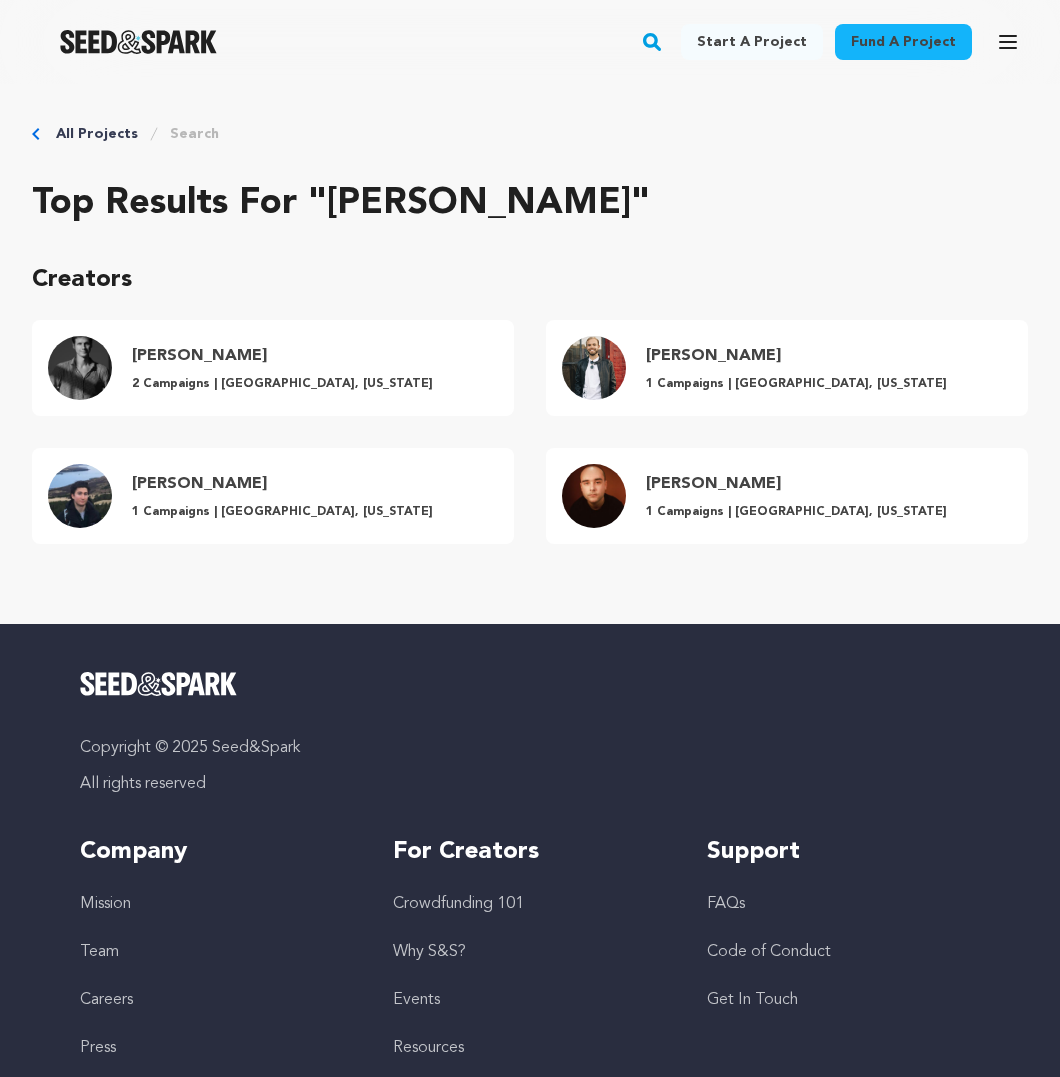 scroll, scrollTop: 0, scrollLeft: 0, axis: both 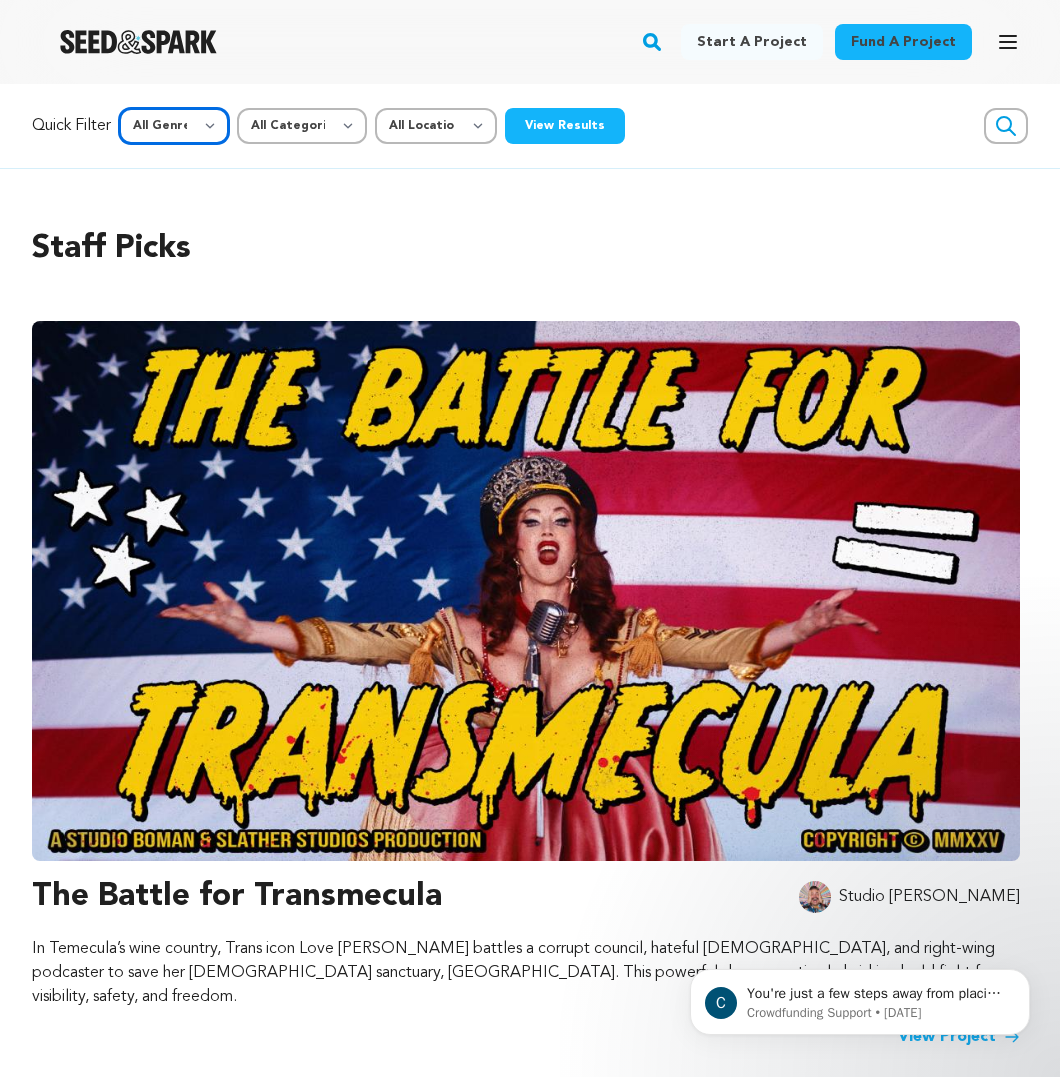 click on "All Genre
Action
Adventure
Afrobeat
Alternative
Ambient
Animation
Bebop
Big Band
Biography
Bluegrass
Blues
Classical
Comedy
Country
Crime
Disco
Documentary
Drama
Dubstep
Electronic/Dance
Emo
Experimental
Family
Fantasy
Film-Noir
Film-related Business
Filmmaker Resource
Folk
Foreign Film
Funk
Game-Show
Garage Grime" at bounding box center [174, 126] 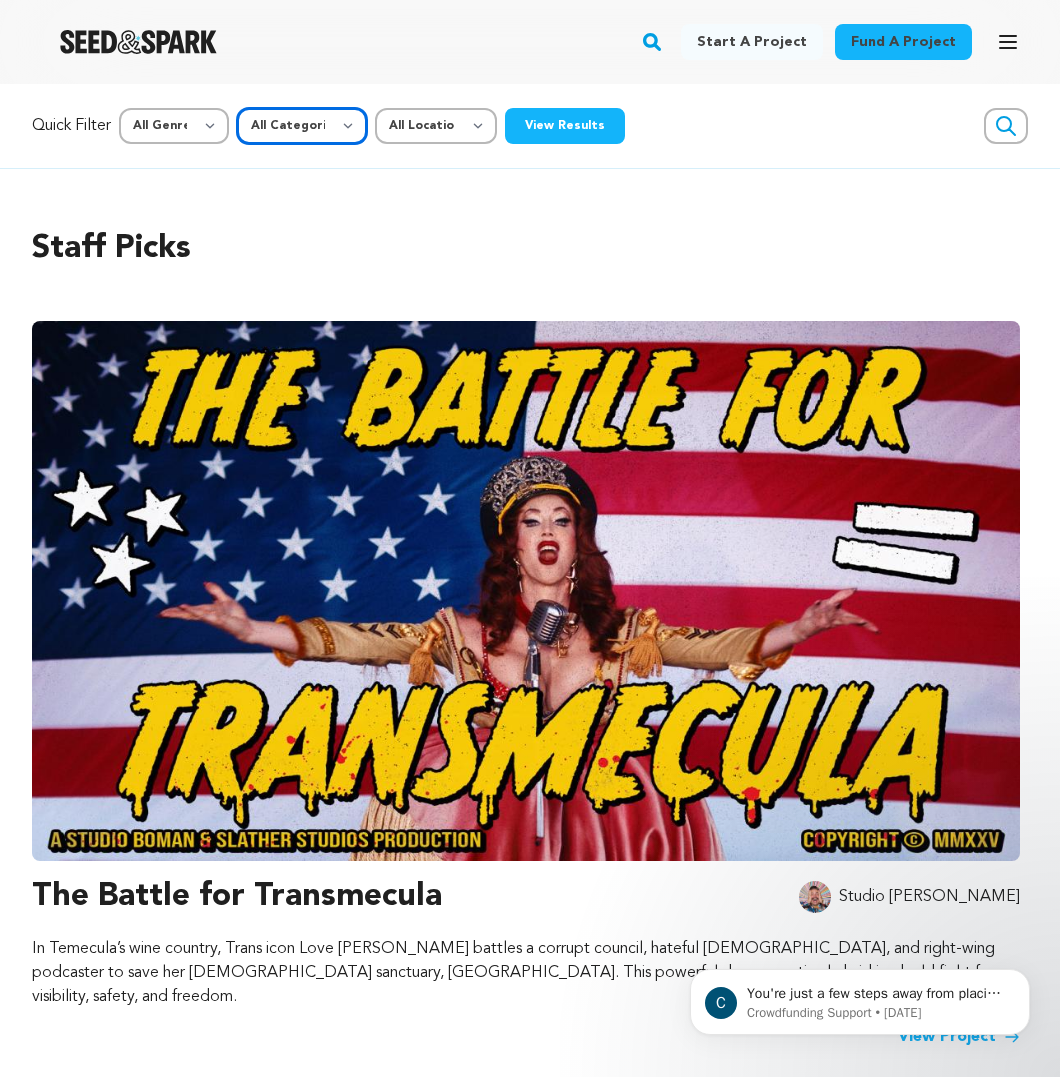 click on "All Categories
Film Feature
Film Short
Series
Music Video
Comics
Artist Residency
Art & Photography
Collective
Dance
Games
Music
Radio & Podcasts
Orgs & Companies
Venue & Spaces" at bounding box center [302, 126] 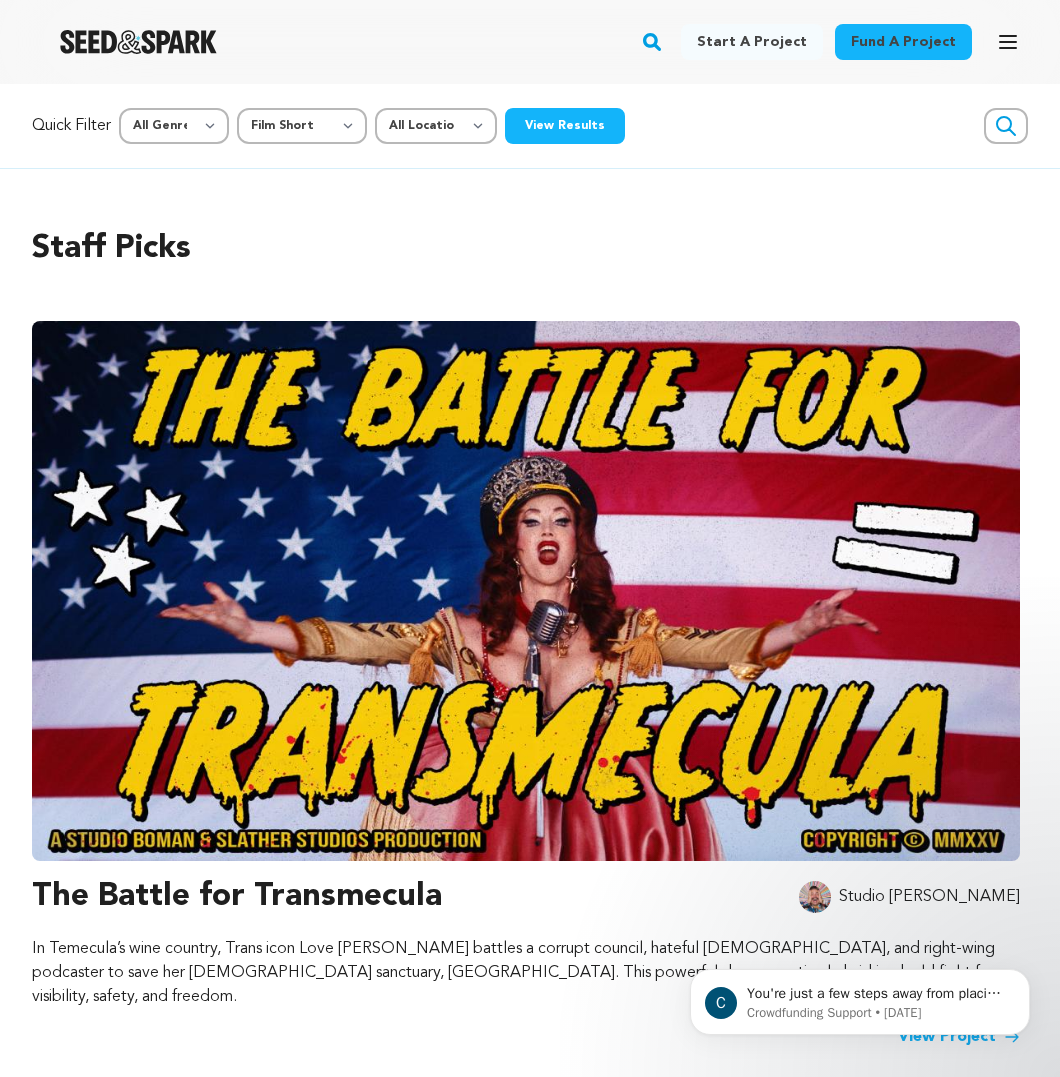 click on "View Results" at bounding box center [565, 126] 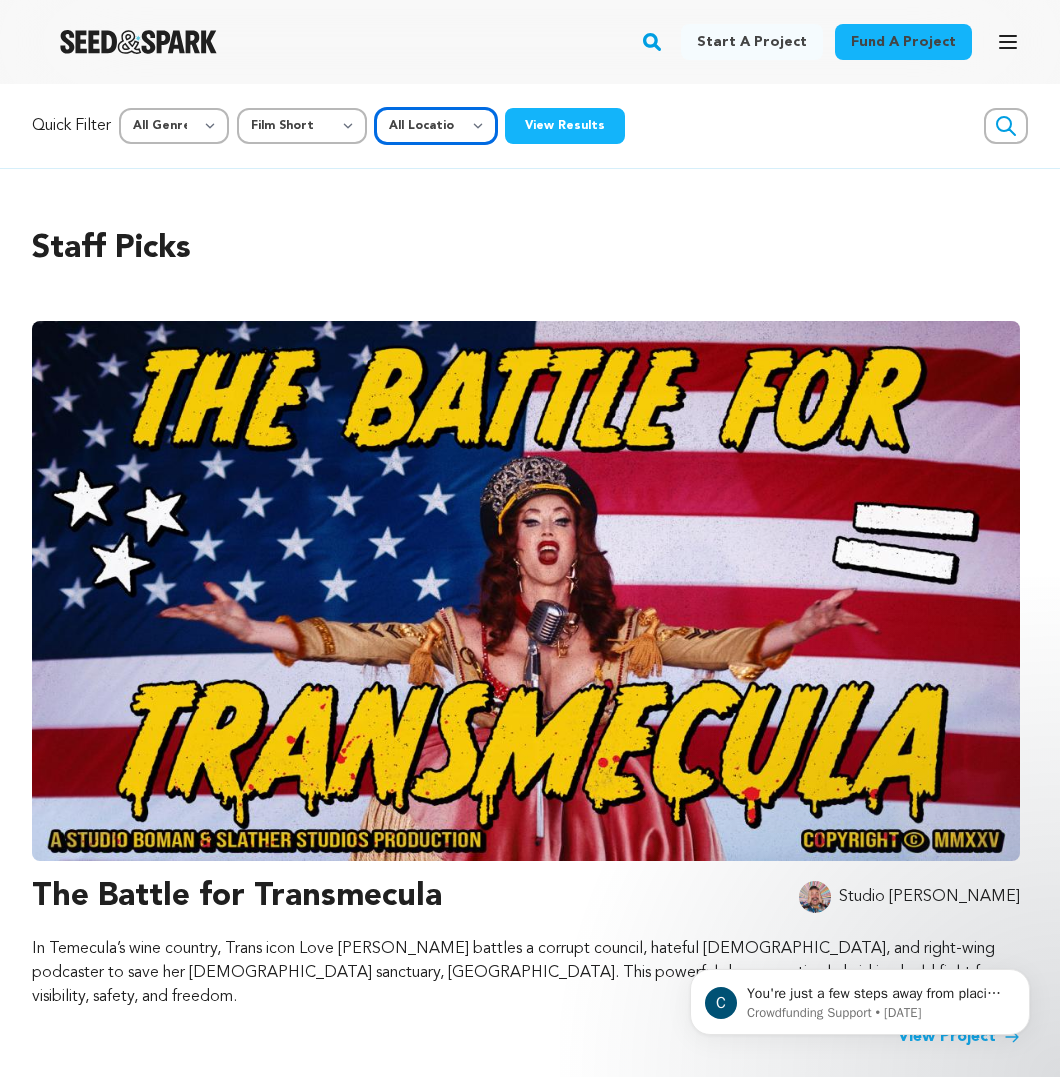 click on "All Location
Everywhere
United States
Canada" at bounding box center (436, 126) 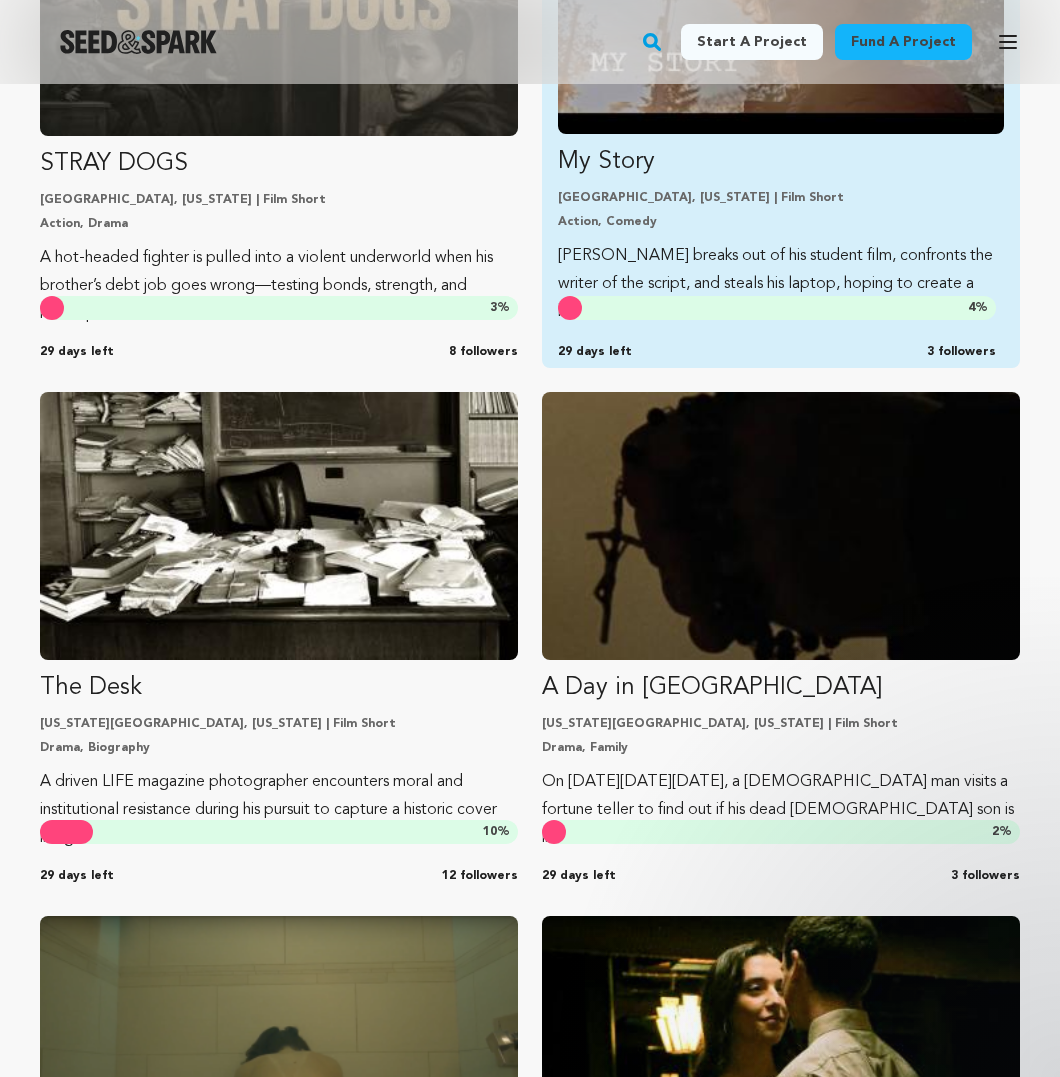 scroll, scrollTop: 716, scrollLeft: 0, axis: vertical 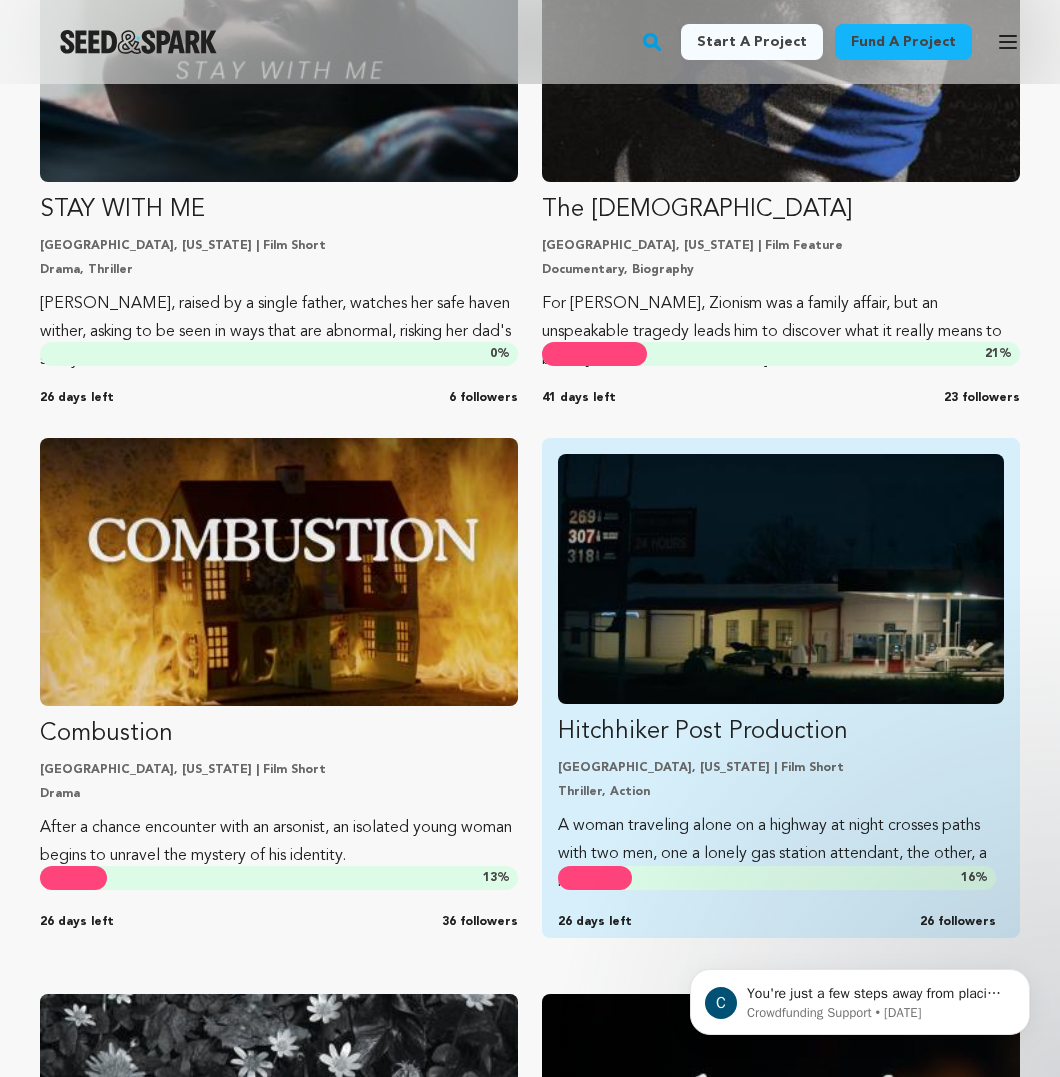 click at bounding box center (781, 579) 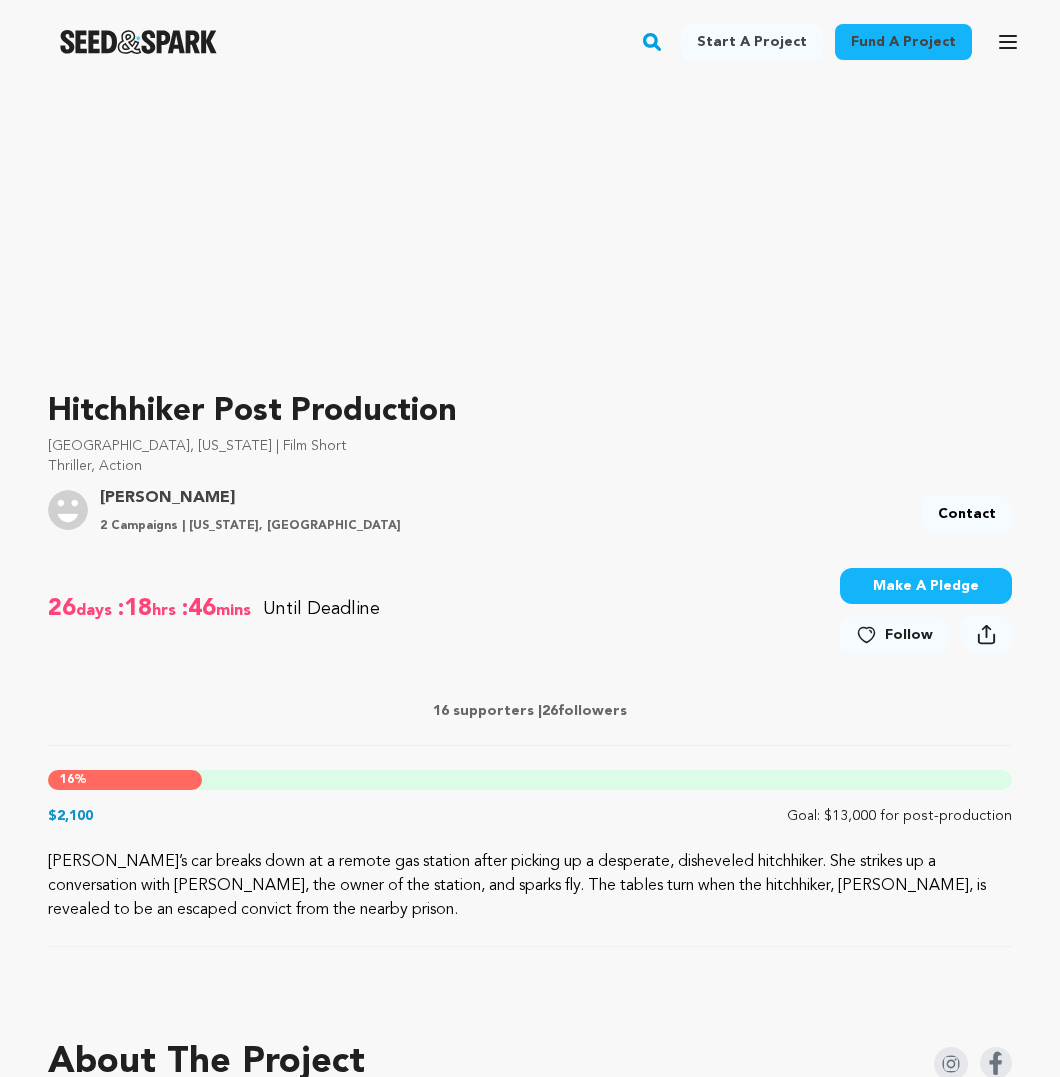 scroll, scrollTop: 757, scrollLeft: 0, axis: vertical 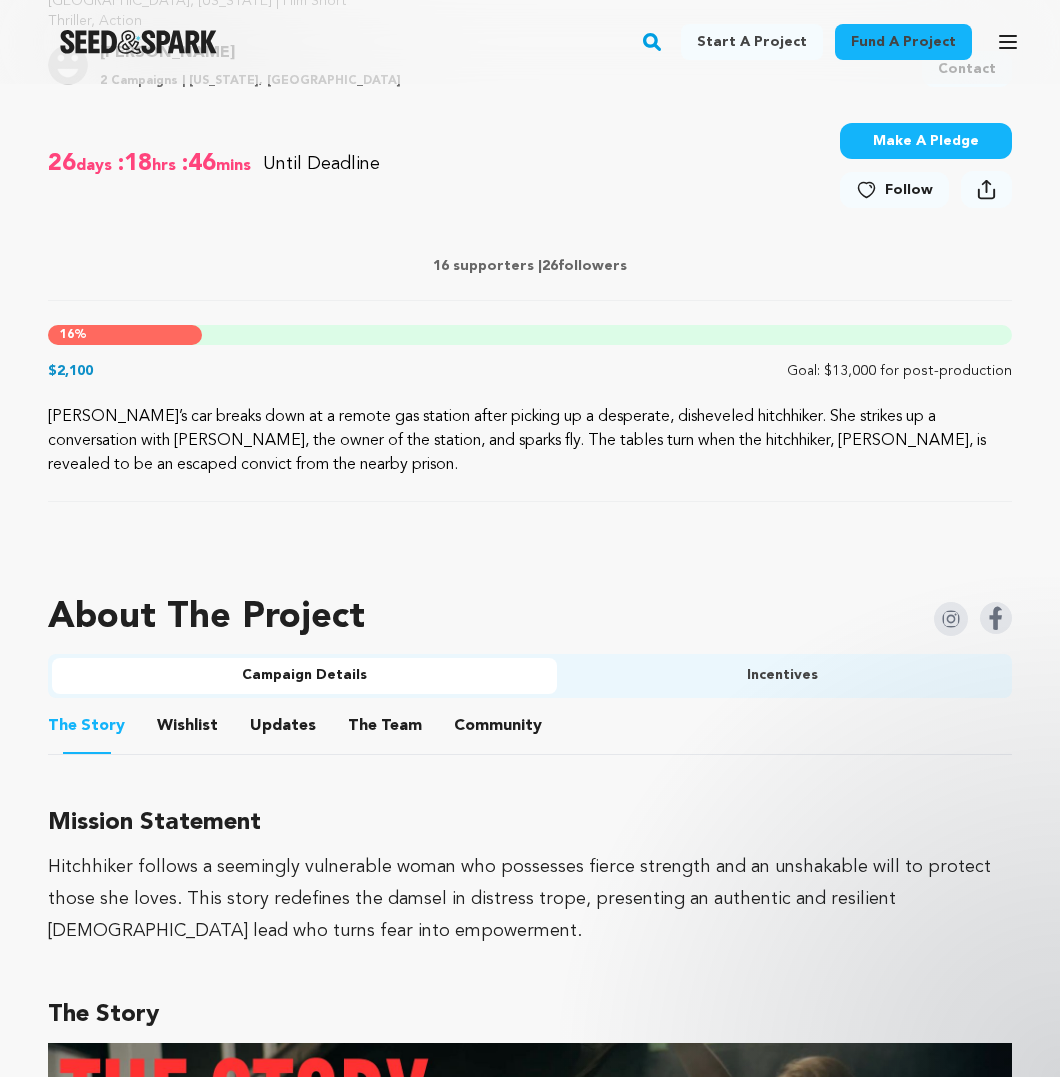click on "Incentives" at bounding box center [782, 676] 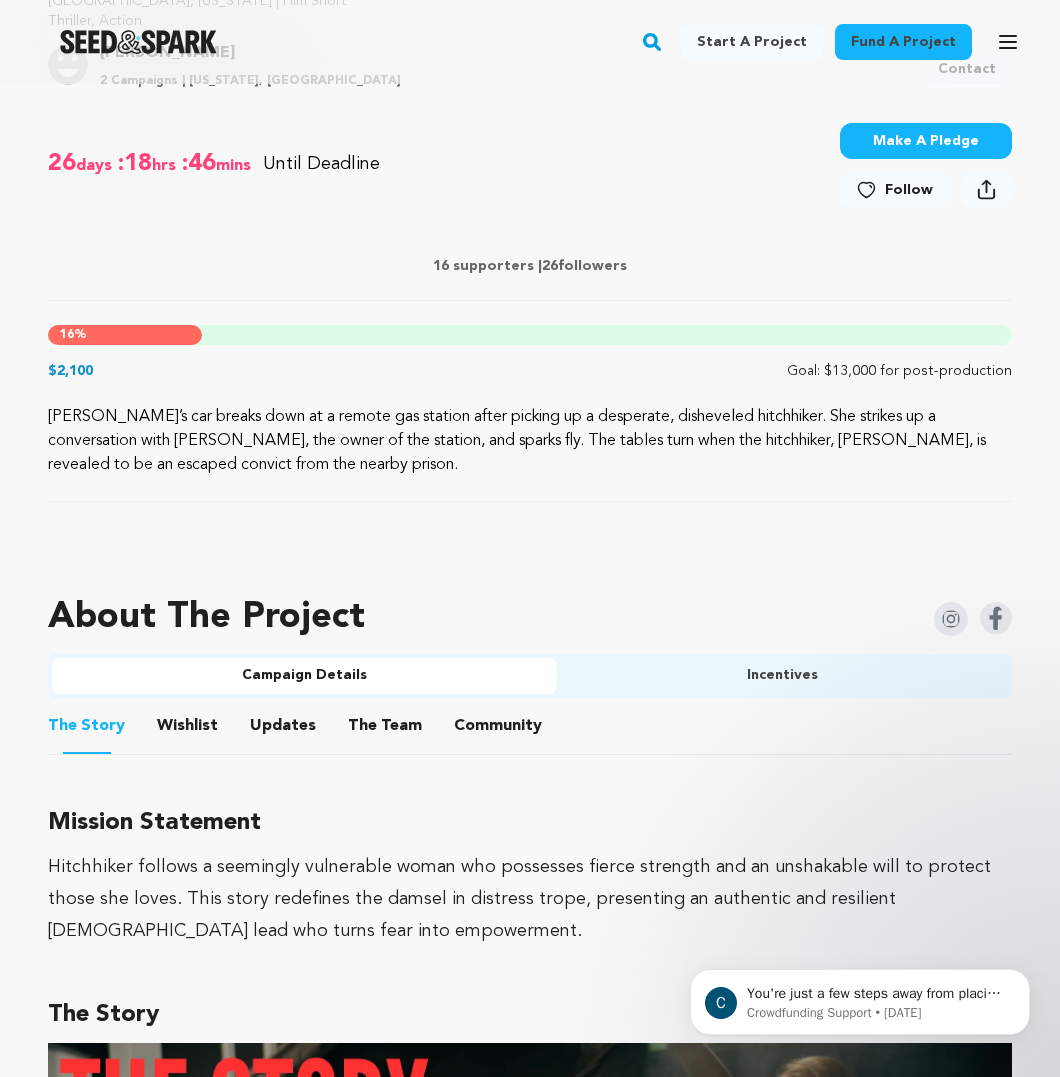 scroll, scrollTop: 0, scrollLeft: 0, axis: both 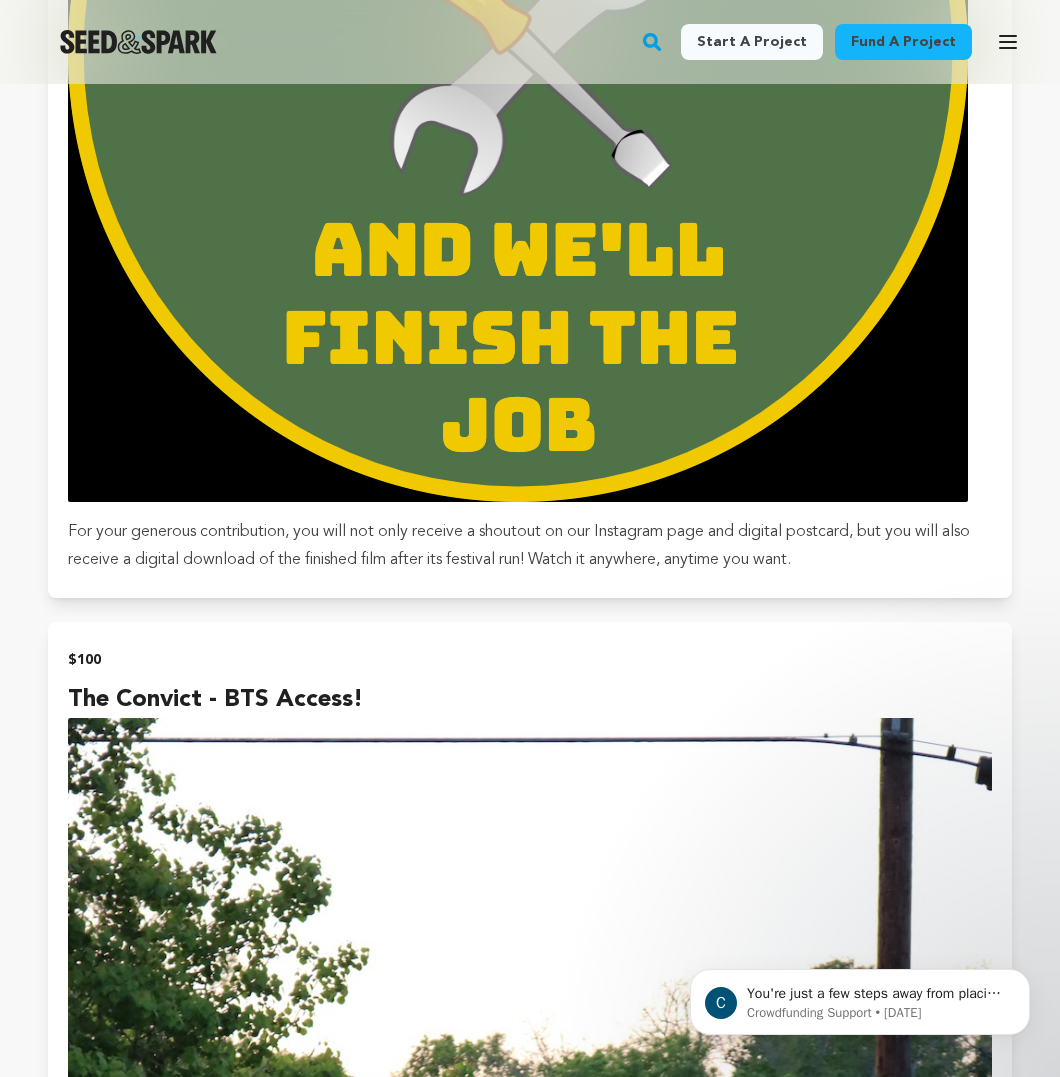 click 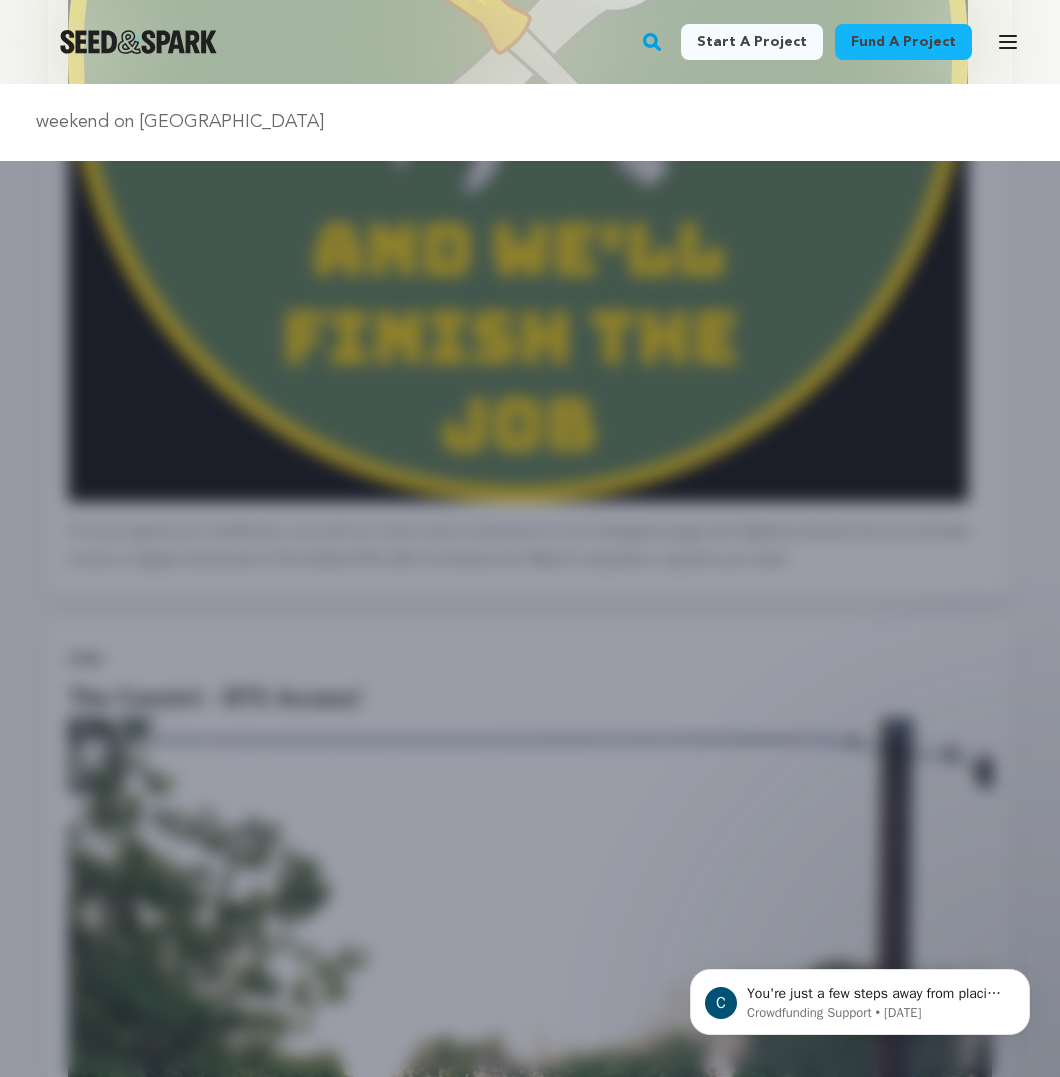 type on "weekend on cape cod" 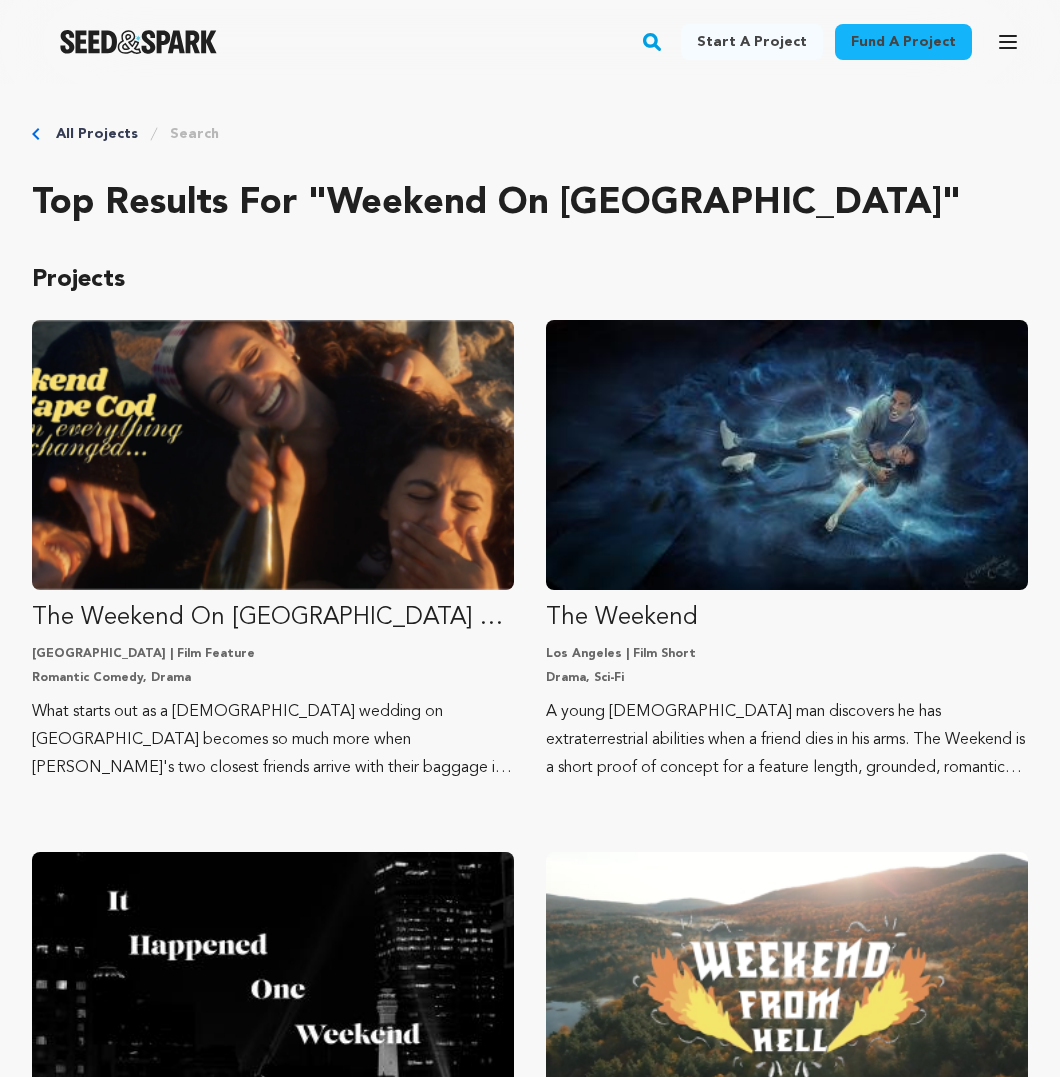 scroll, scrollTop: 0, scrollLeft: 0, axis: both 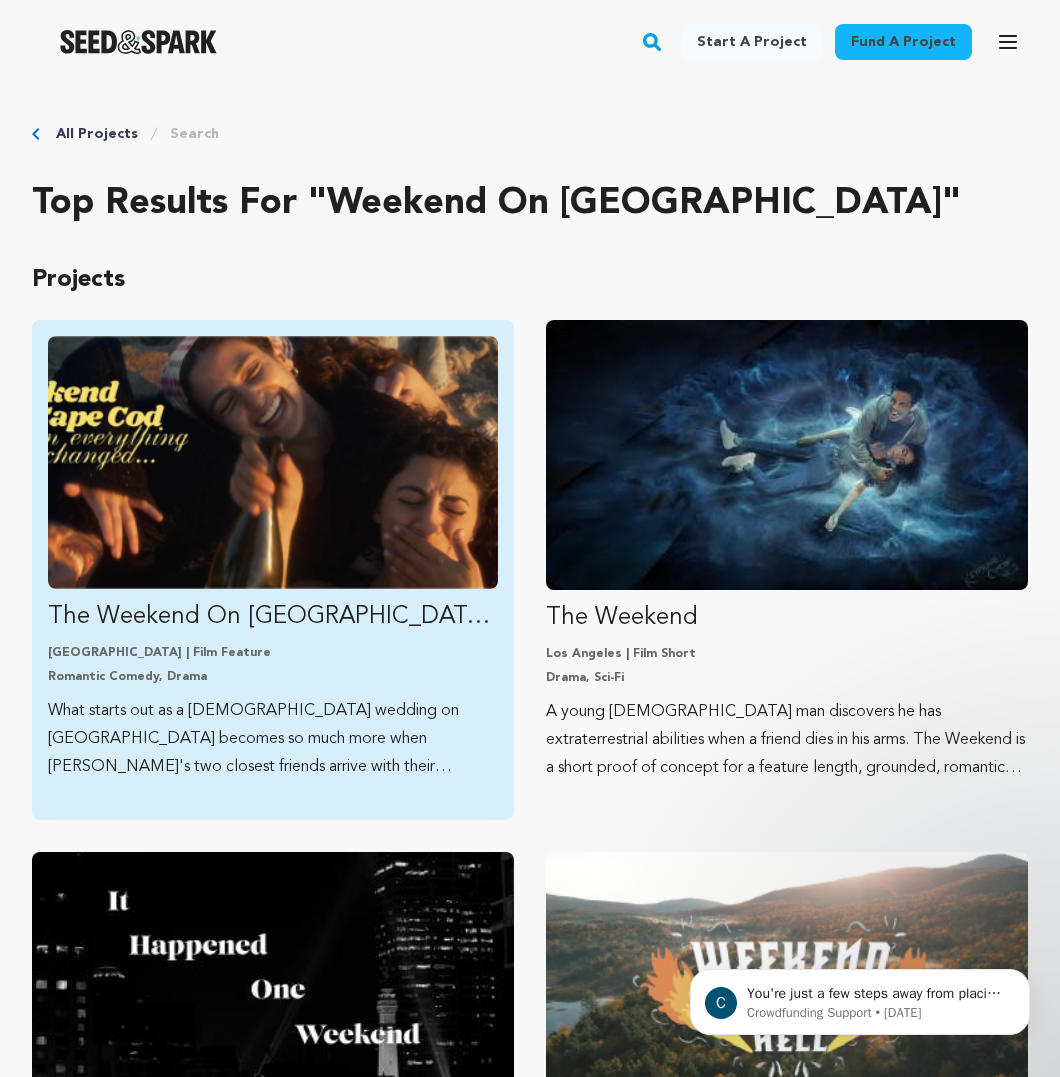 click at bounding box center (273, 462) 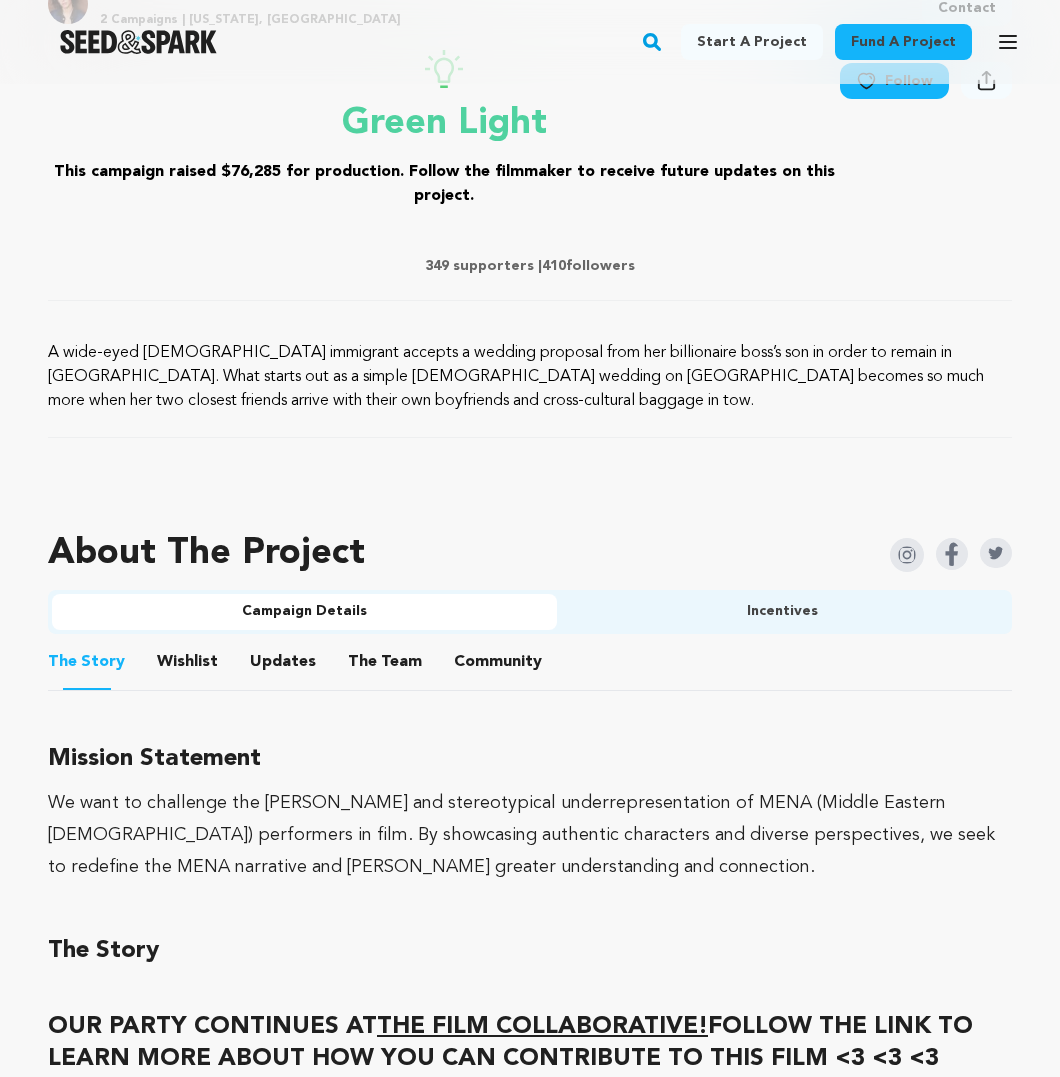 scroll, scrollTop: 1084, scrollLeft: 0, axis: vertical 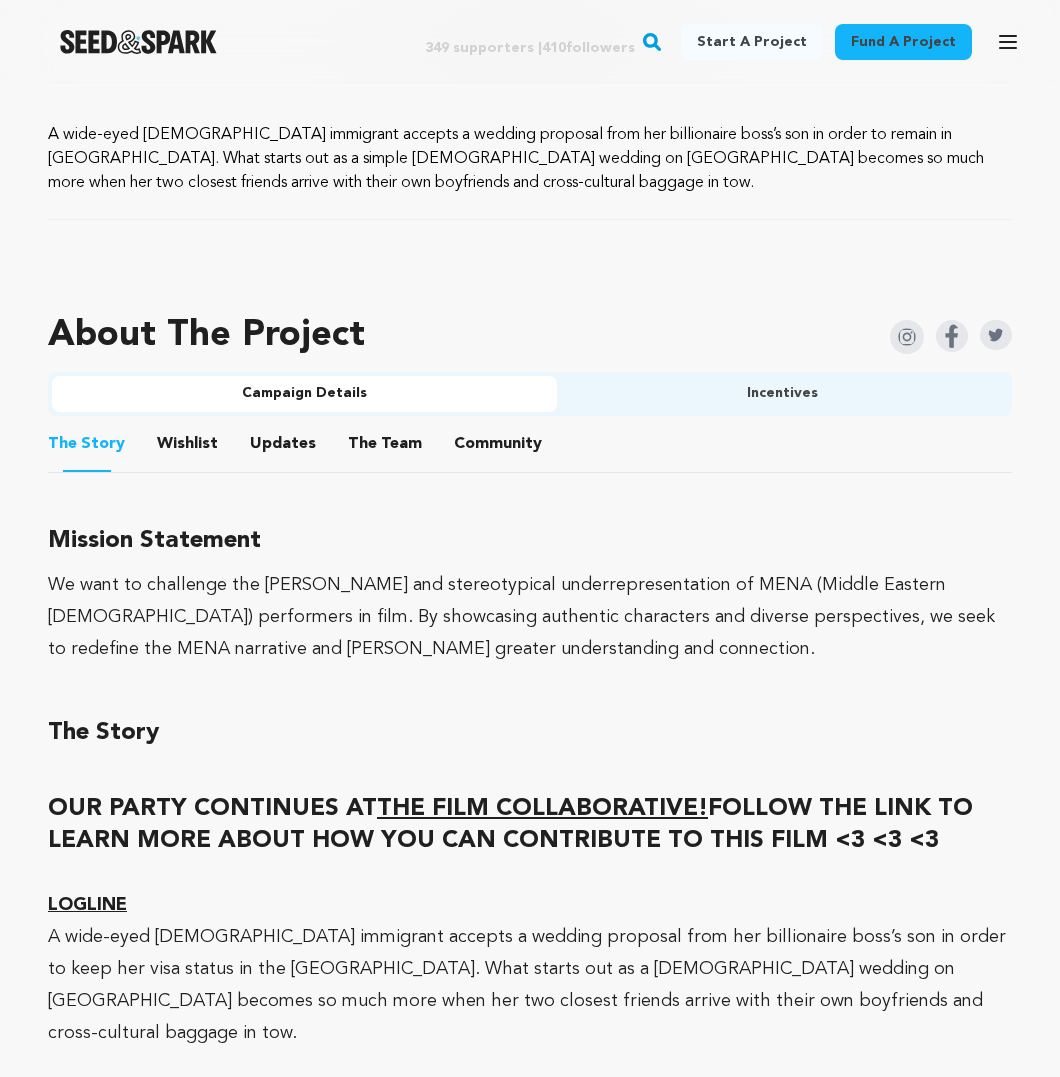 click on "Incentives" at bounding box center (782, 394) 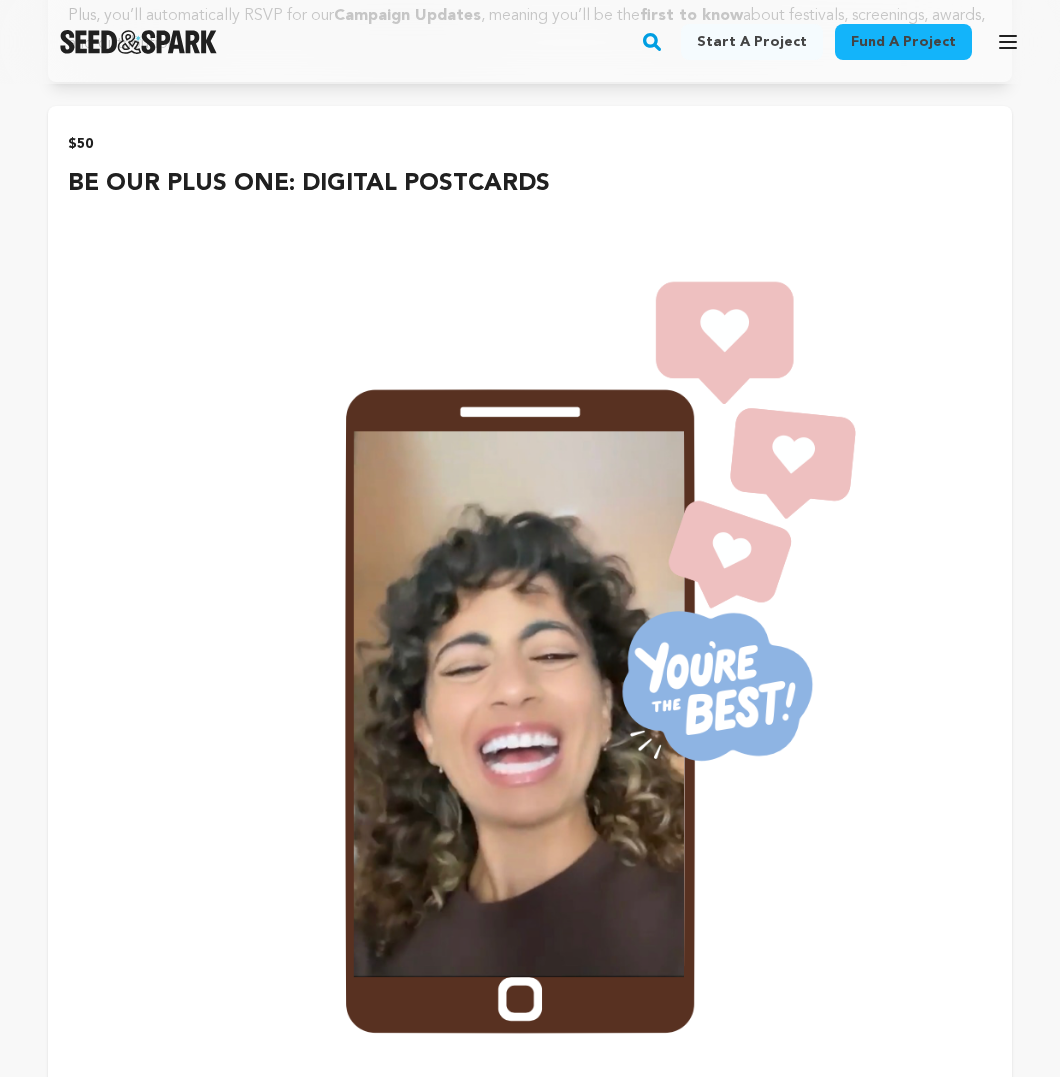 scroll, scrollTop: 3215, scrollLeft: 0, axis: vertical 